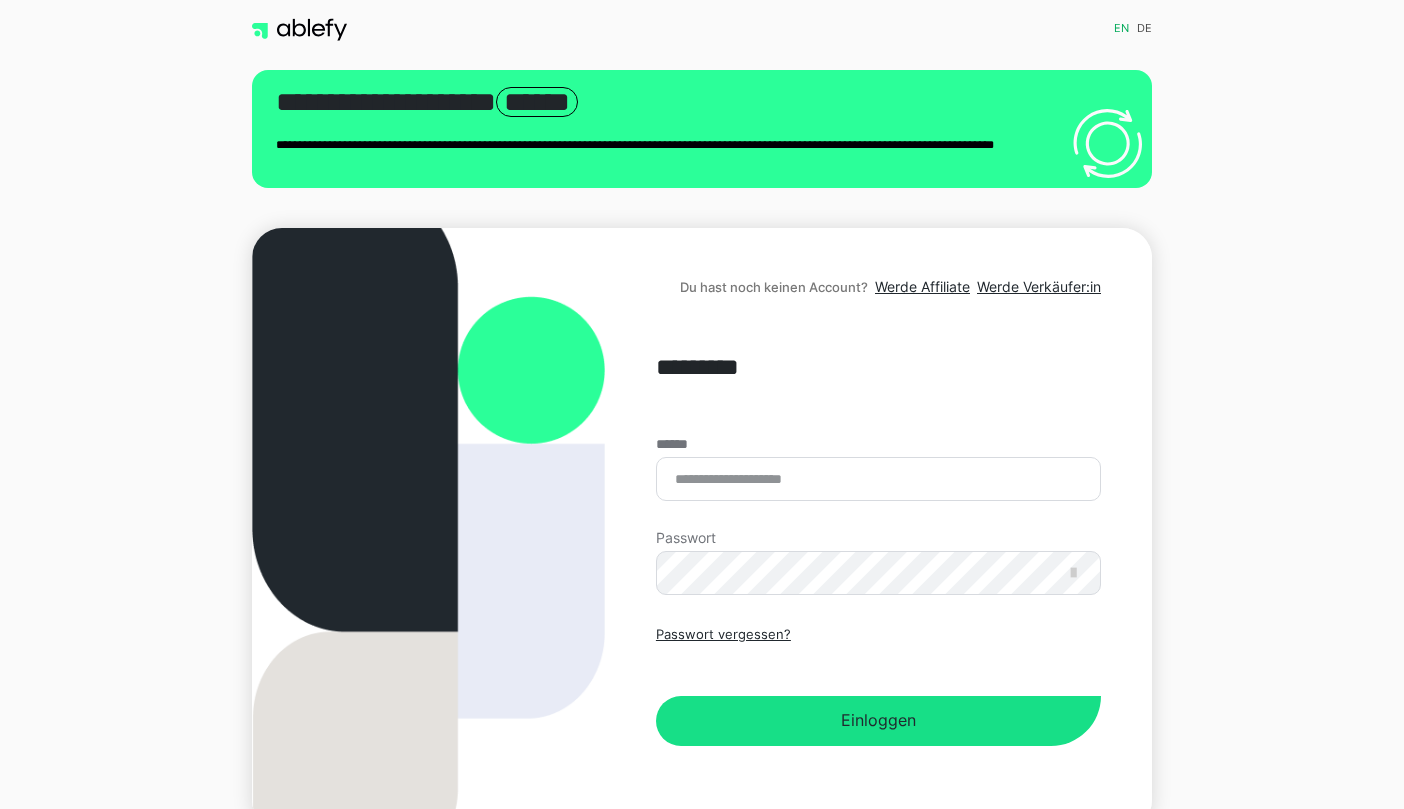 scroll, scrollTop: 0, scrollLeft: 0, axis: both 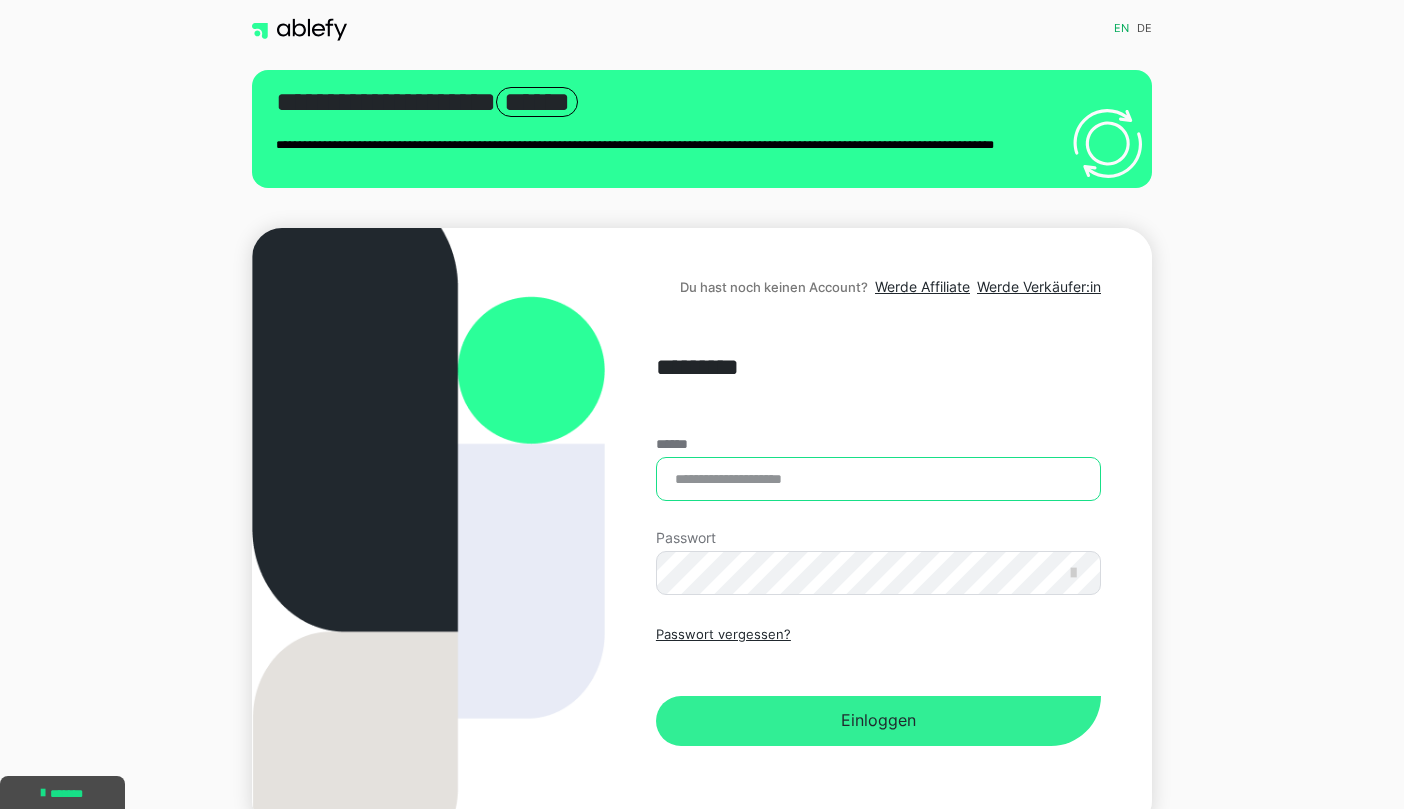 type on "**********" 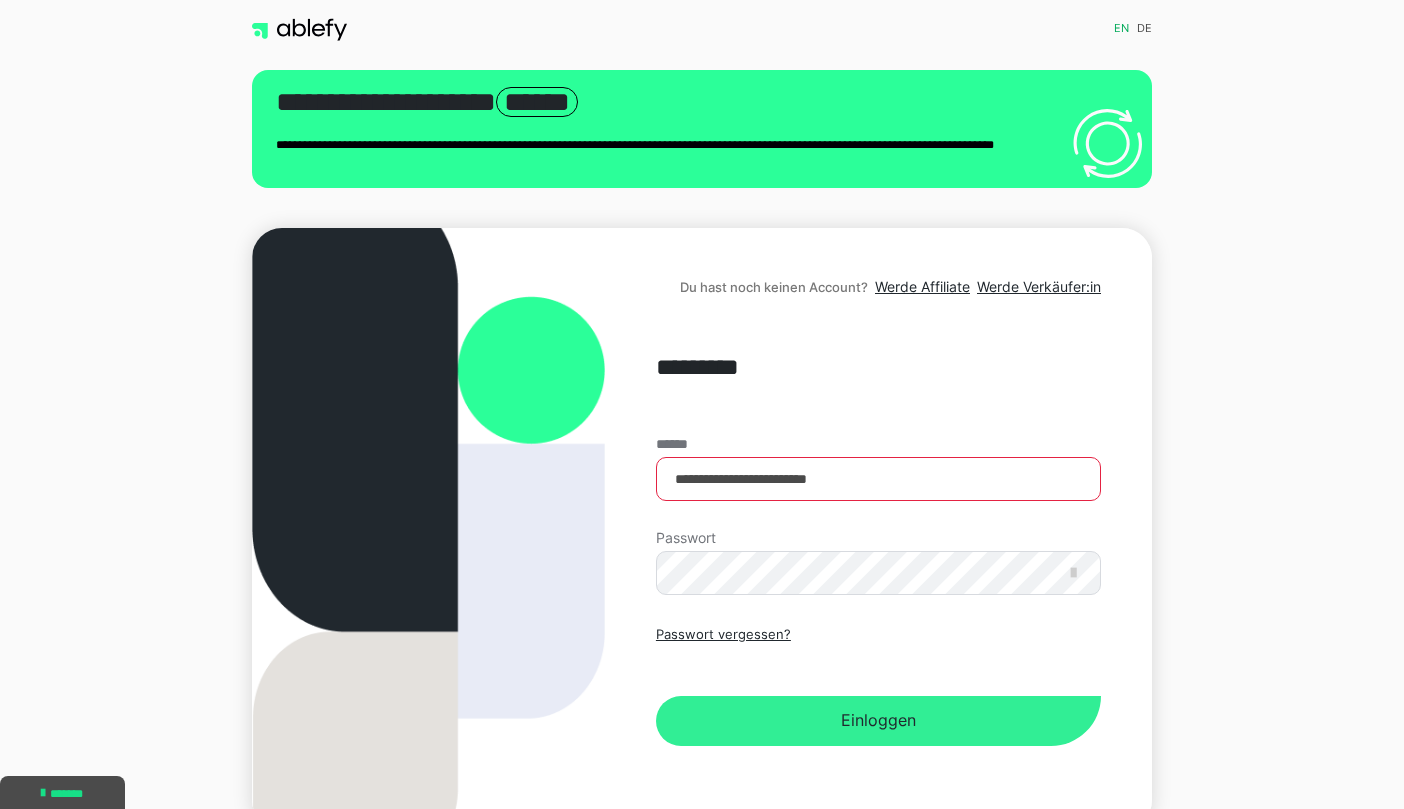click on "Einloggen" at bounding box center (878, 721) 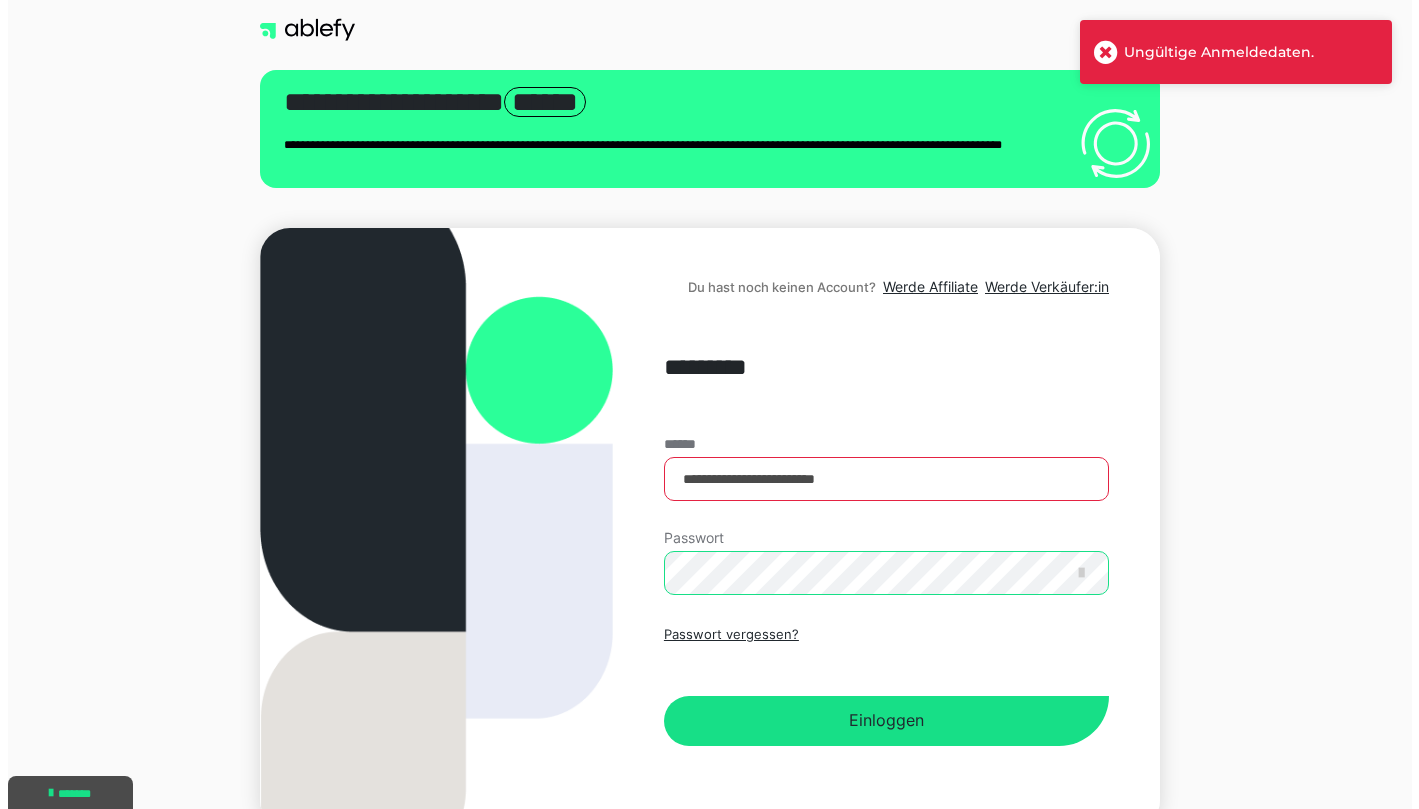 scroll, scrollTop: 0, scrollLeft: 0, axis: both 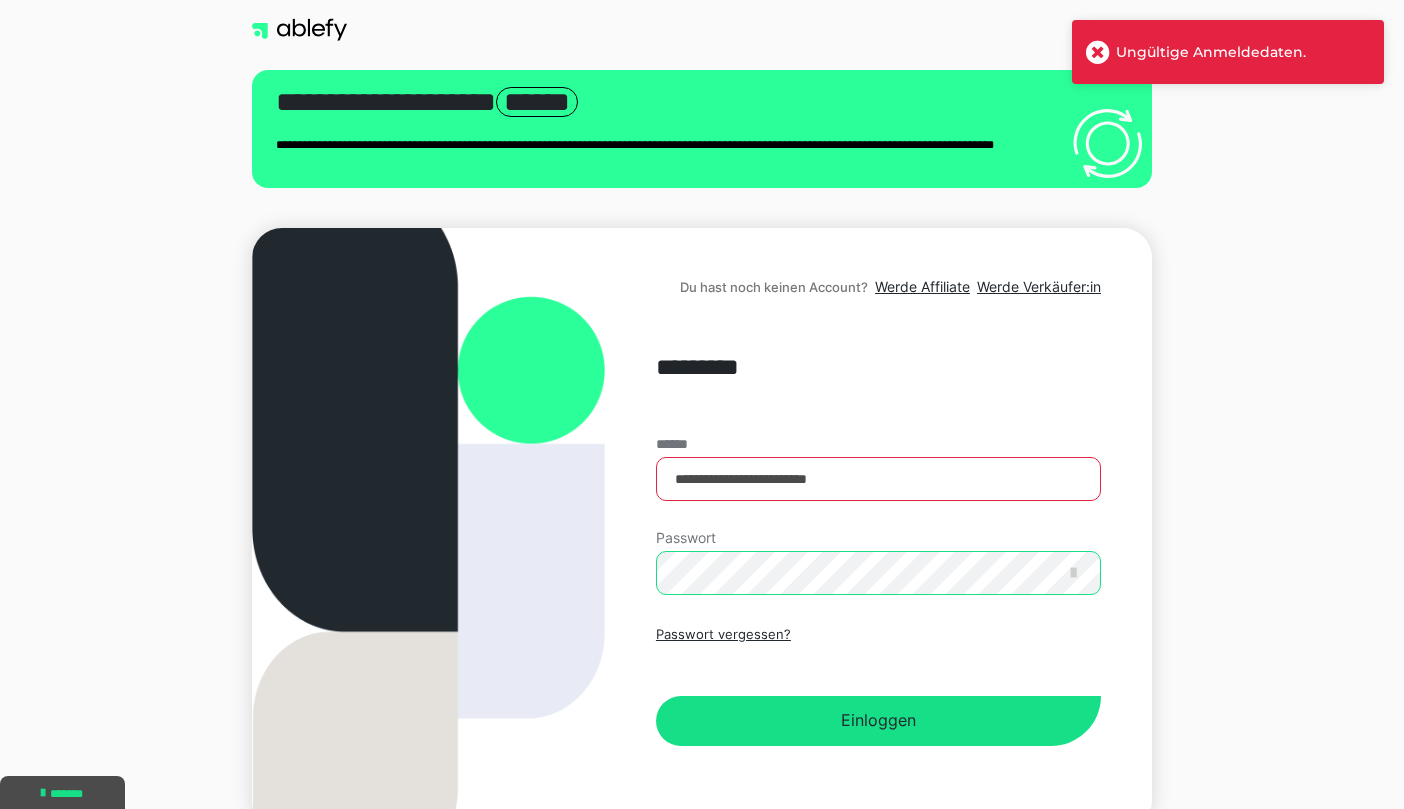 click on "**********" at bounding box center [878, 529] 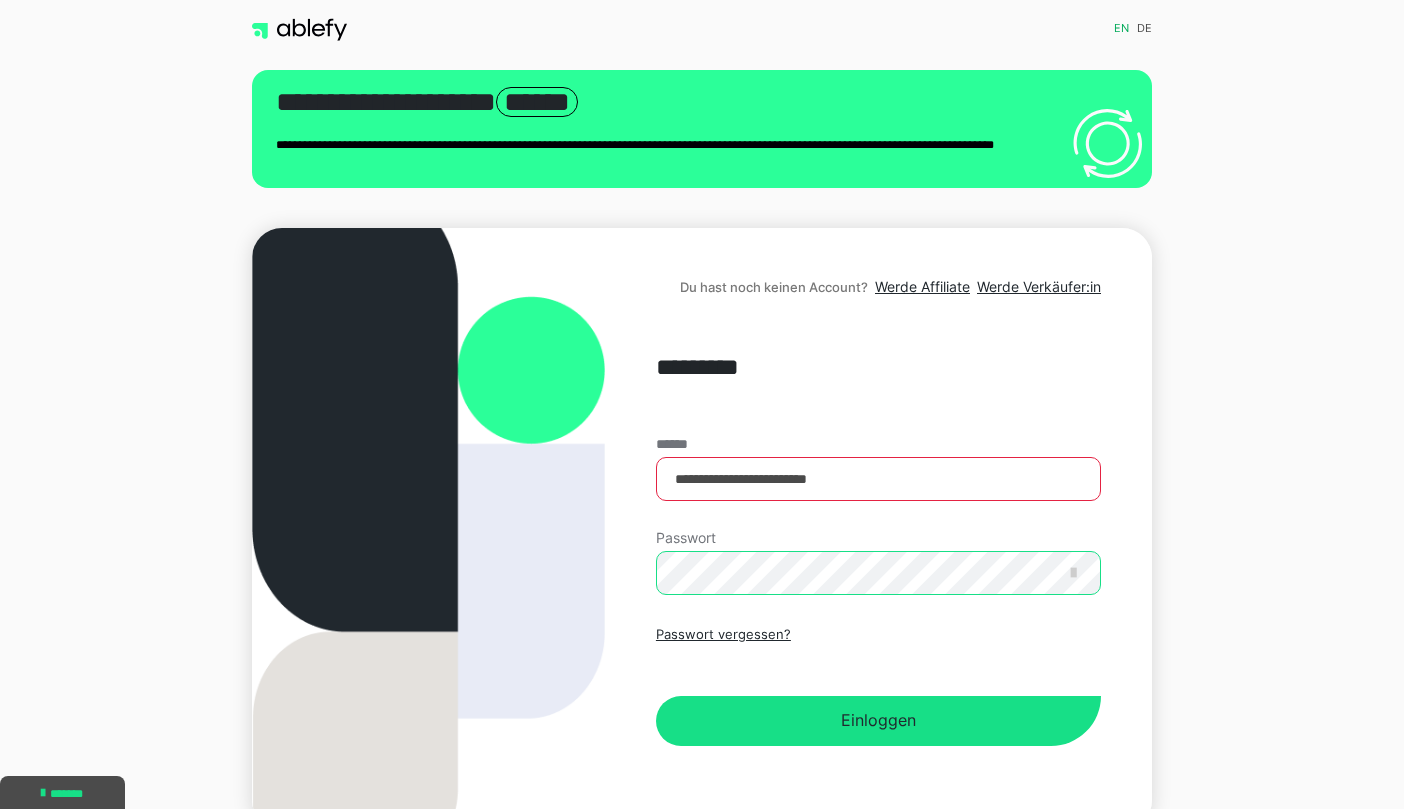 click on "Einloggen" at bounding box center [878, 721] 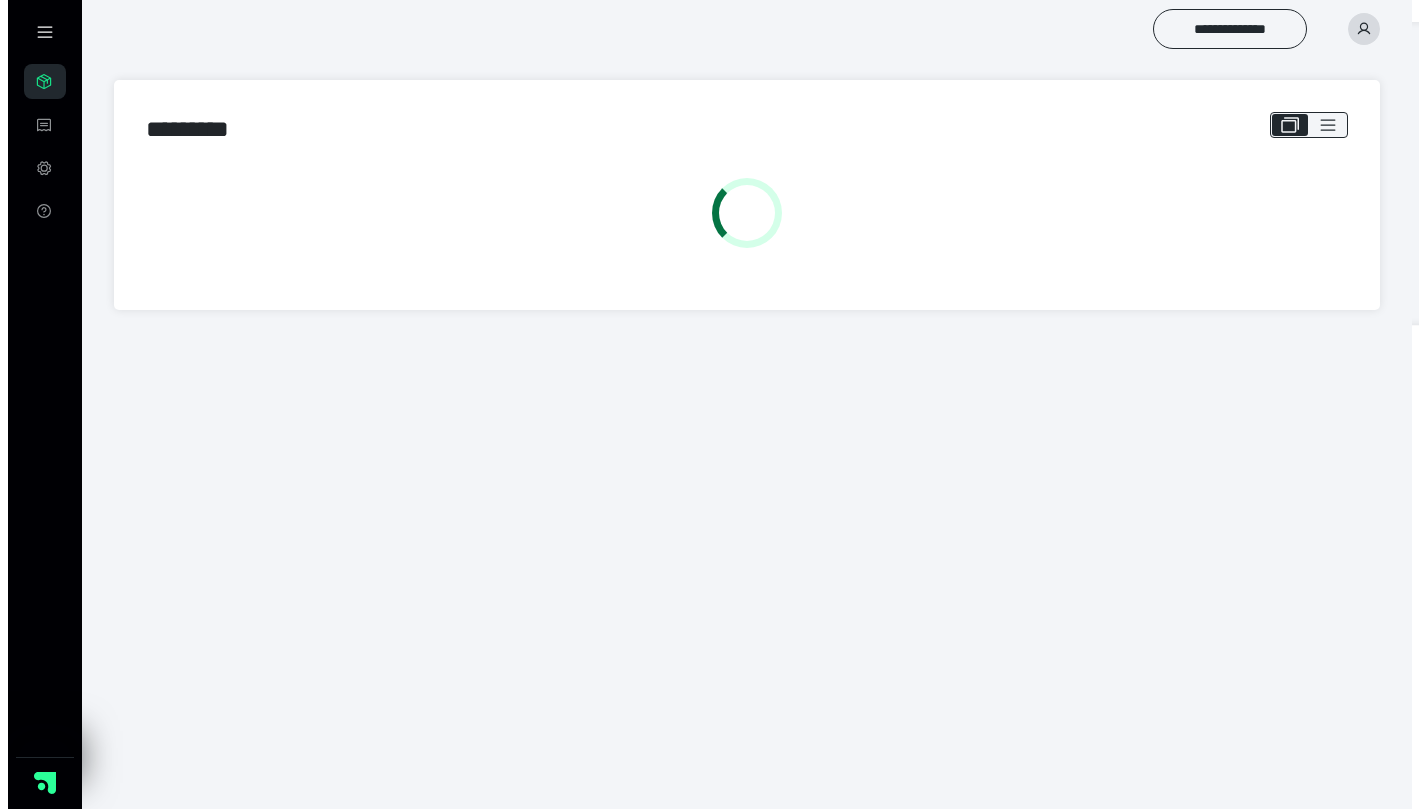 scroll, scrollTop: 0, scrollLeft: 0, axis: both 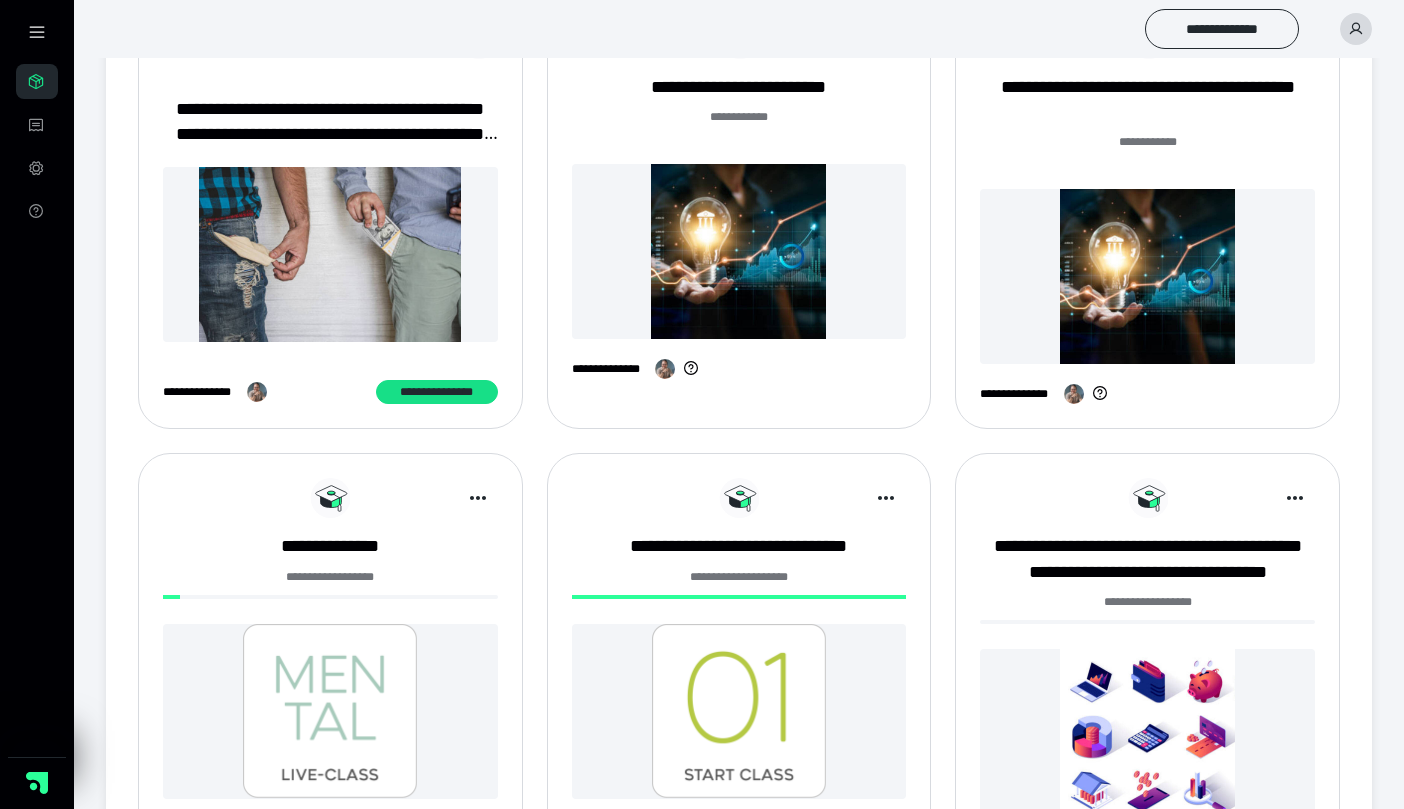 click on "**********" at bounding box center [330, 122] 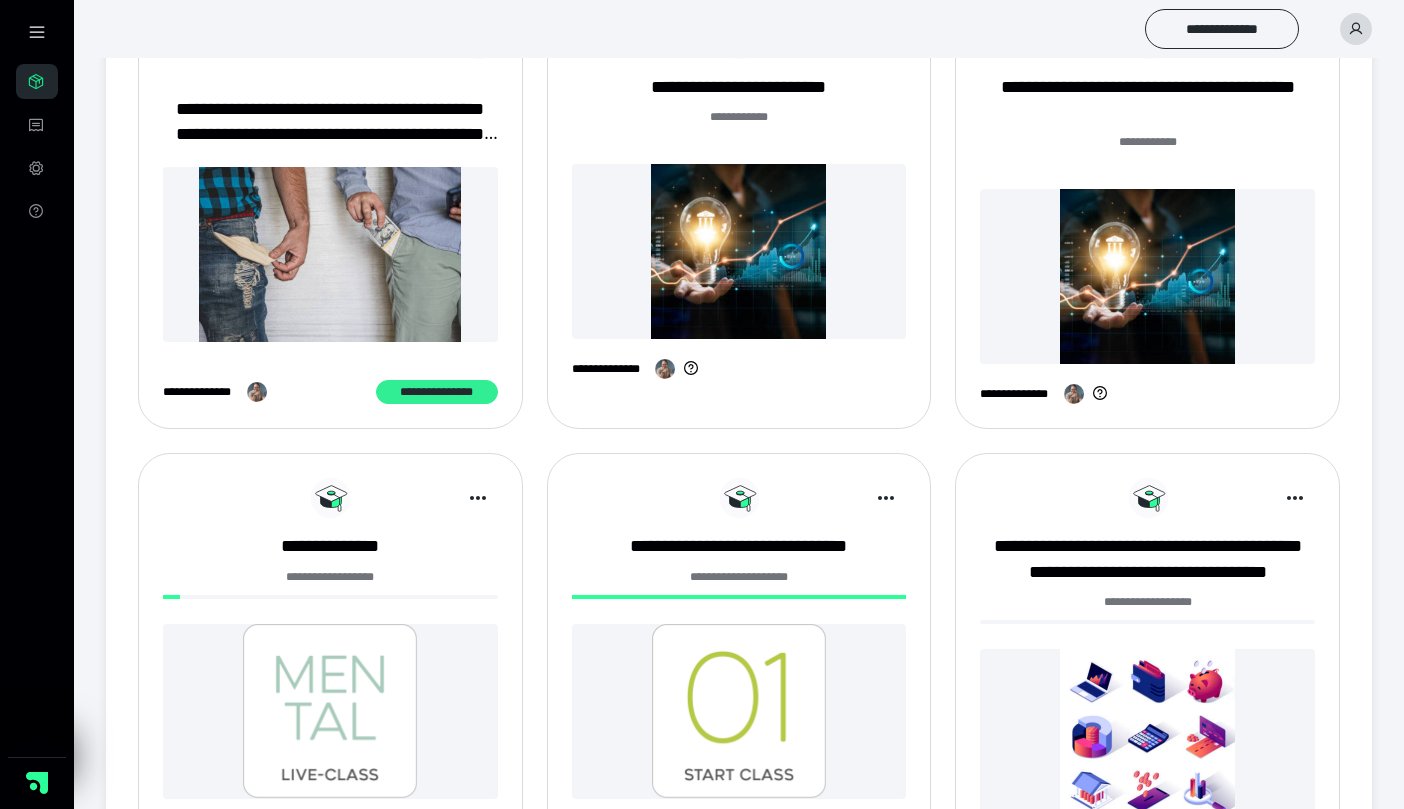 click on "**********" at bounding box center [437, 392] 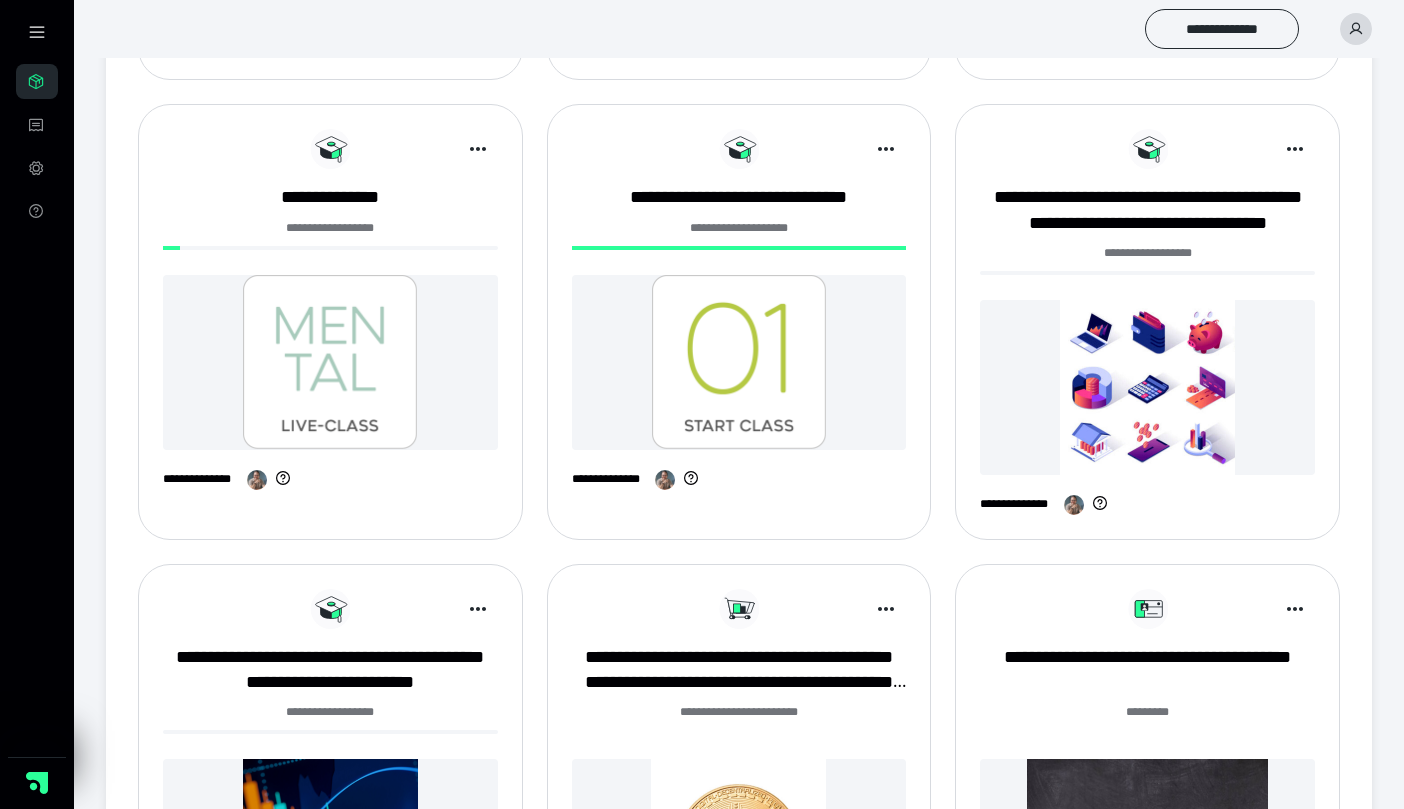 scroll, scrollTop: 672, scrollLeft: 0, axis: vertical 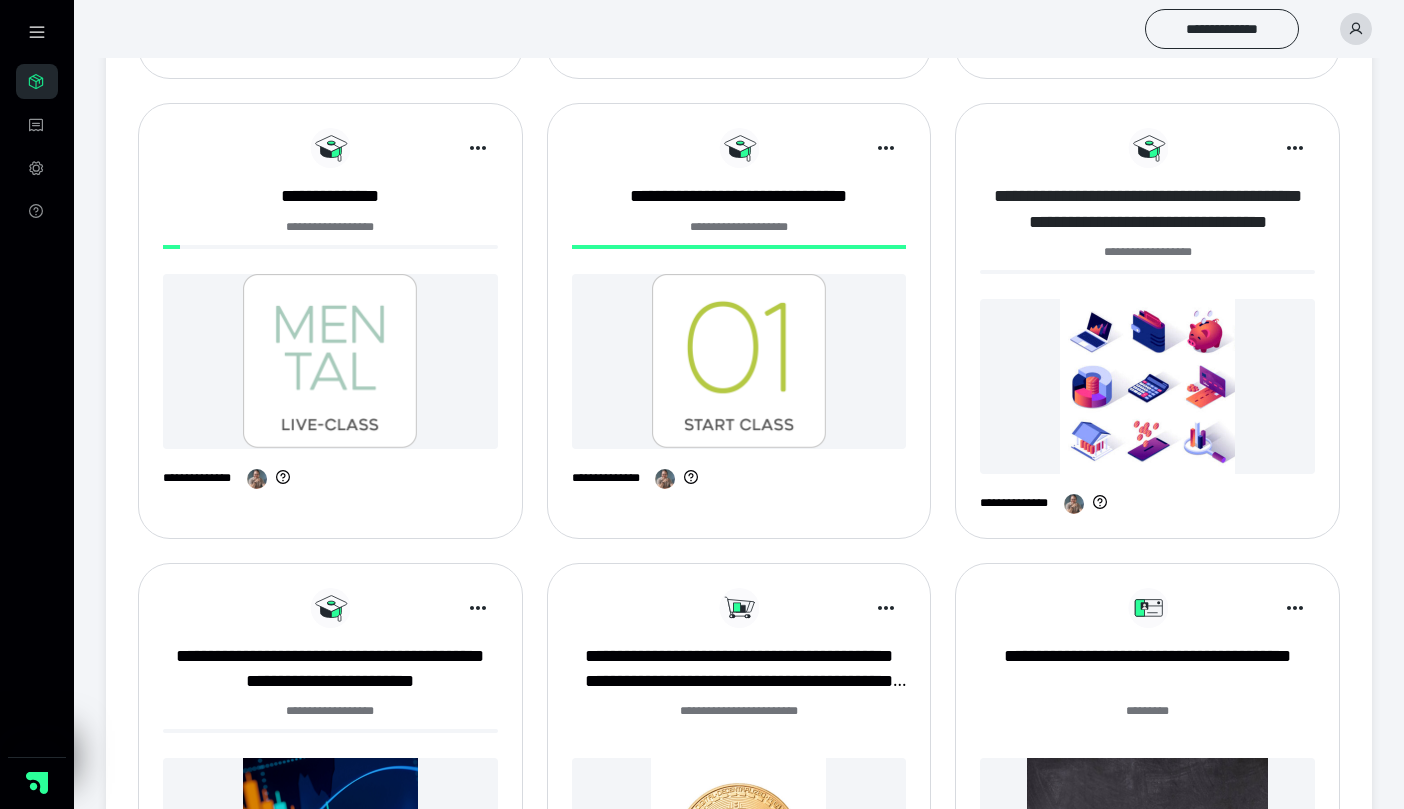 click on "**********" at bounding box center (1147, 209) 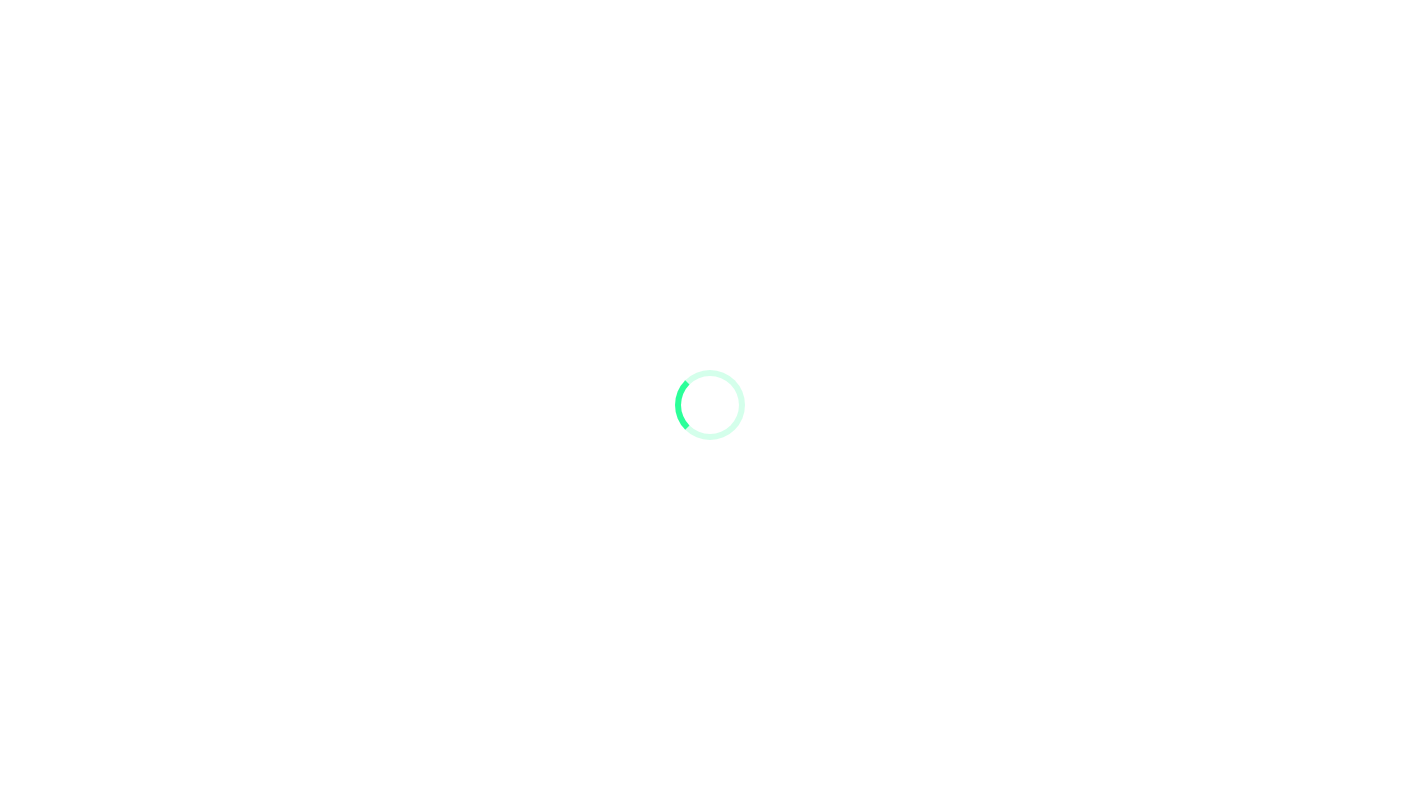 scroll, scrollTop: 0, scrollLeft: 0, axis: both 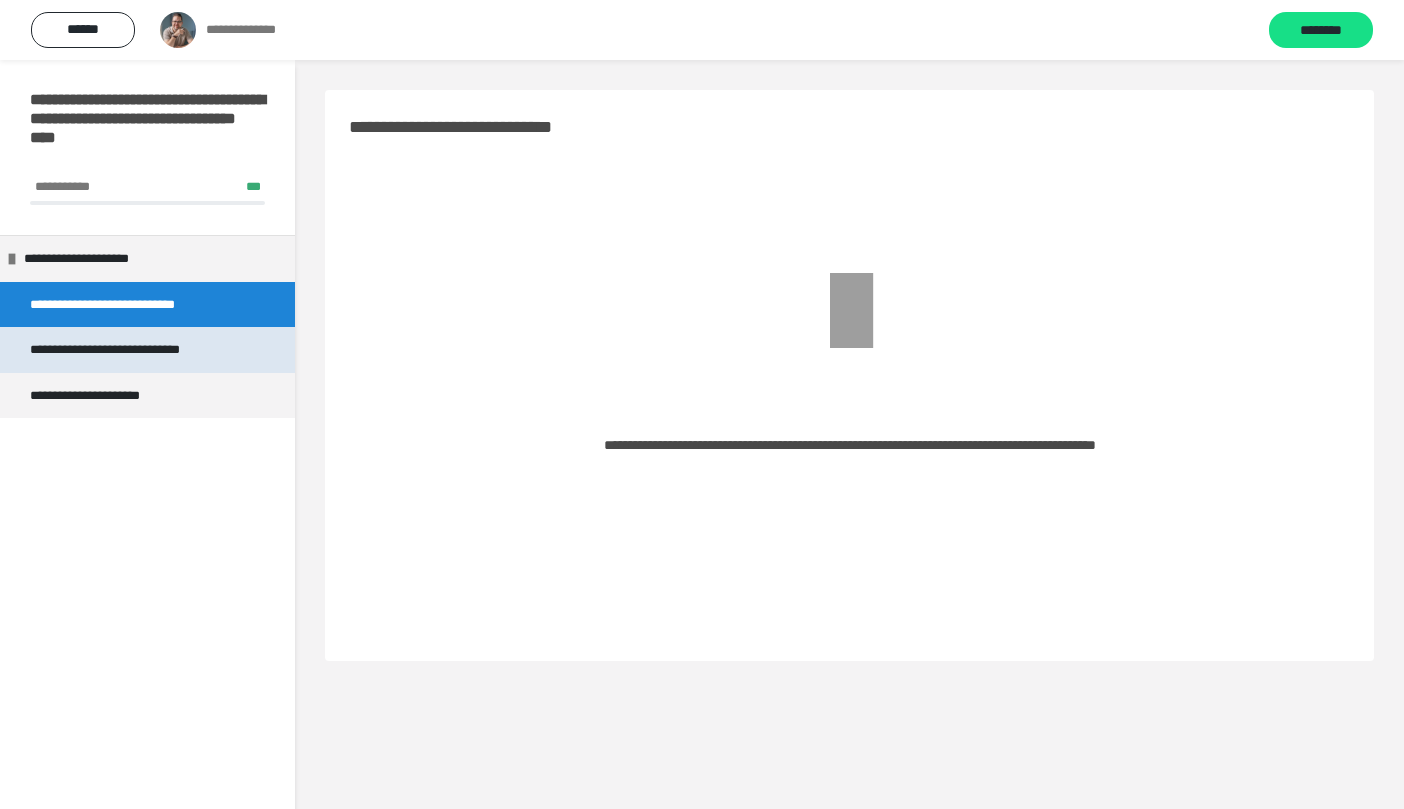 click on "**********" at bounding box center [124, 350] 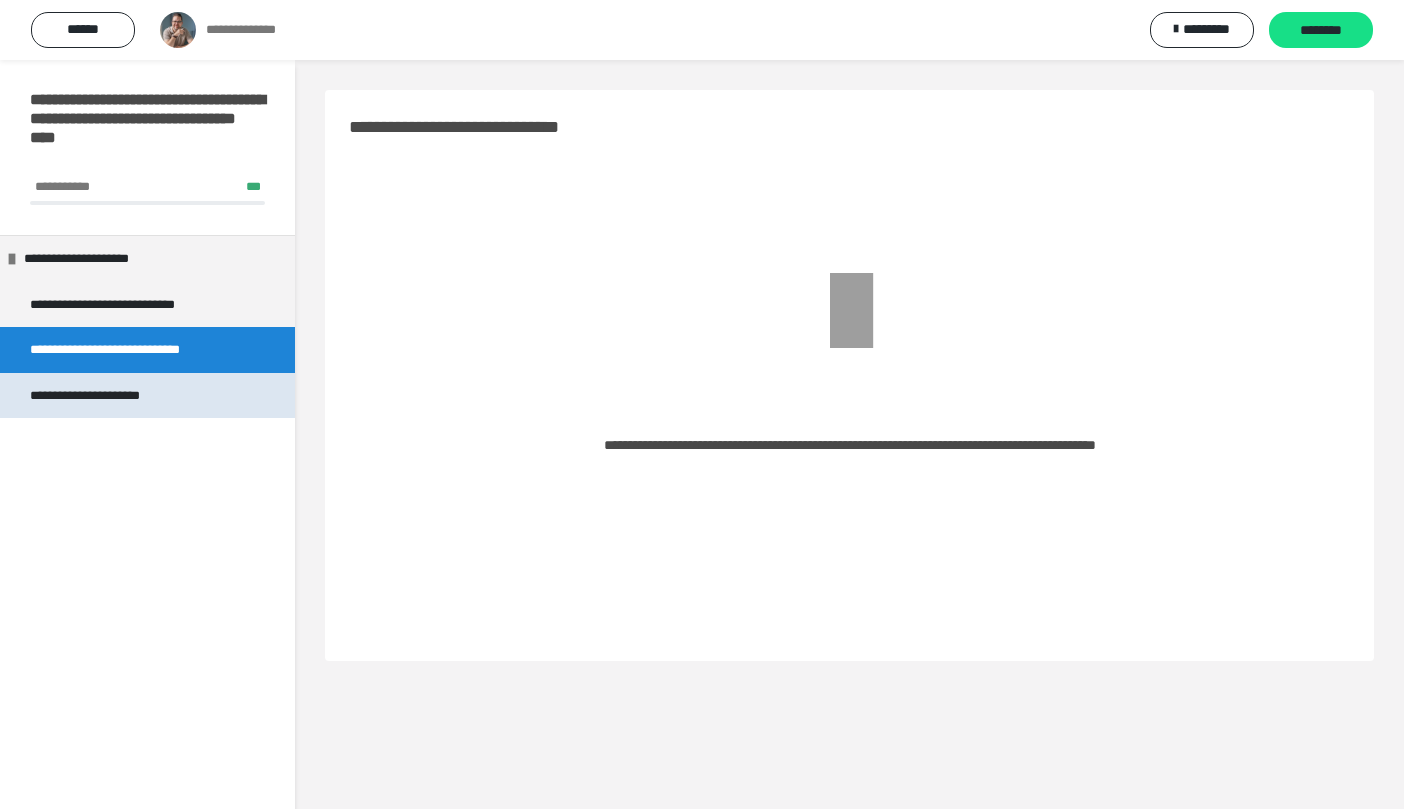 click on "**********" at bounding box center [99, 396] 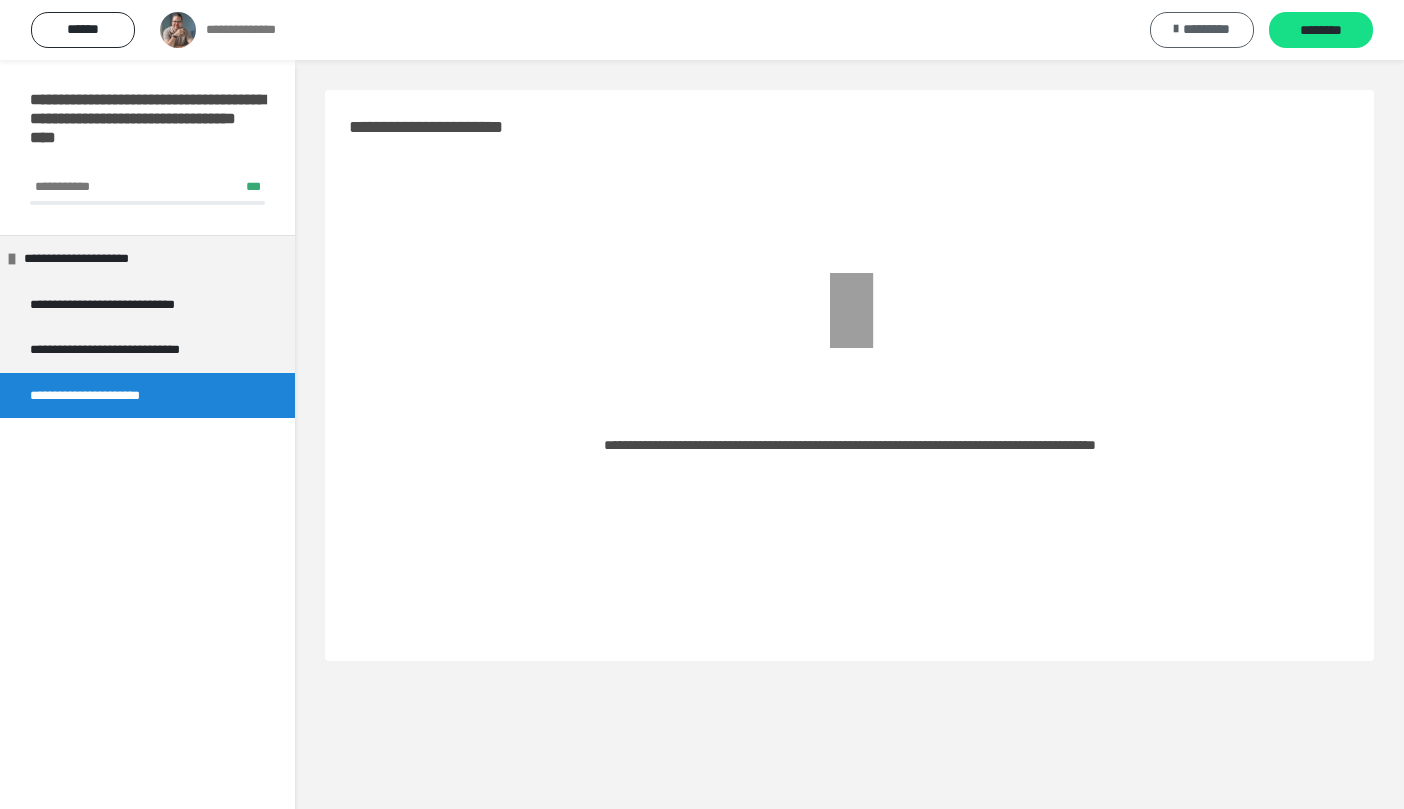 click on "*********" at bounding box center [1206, 29] 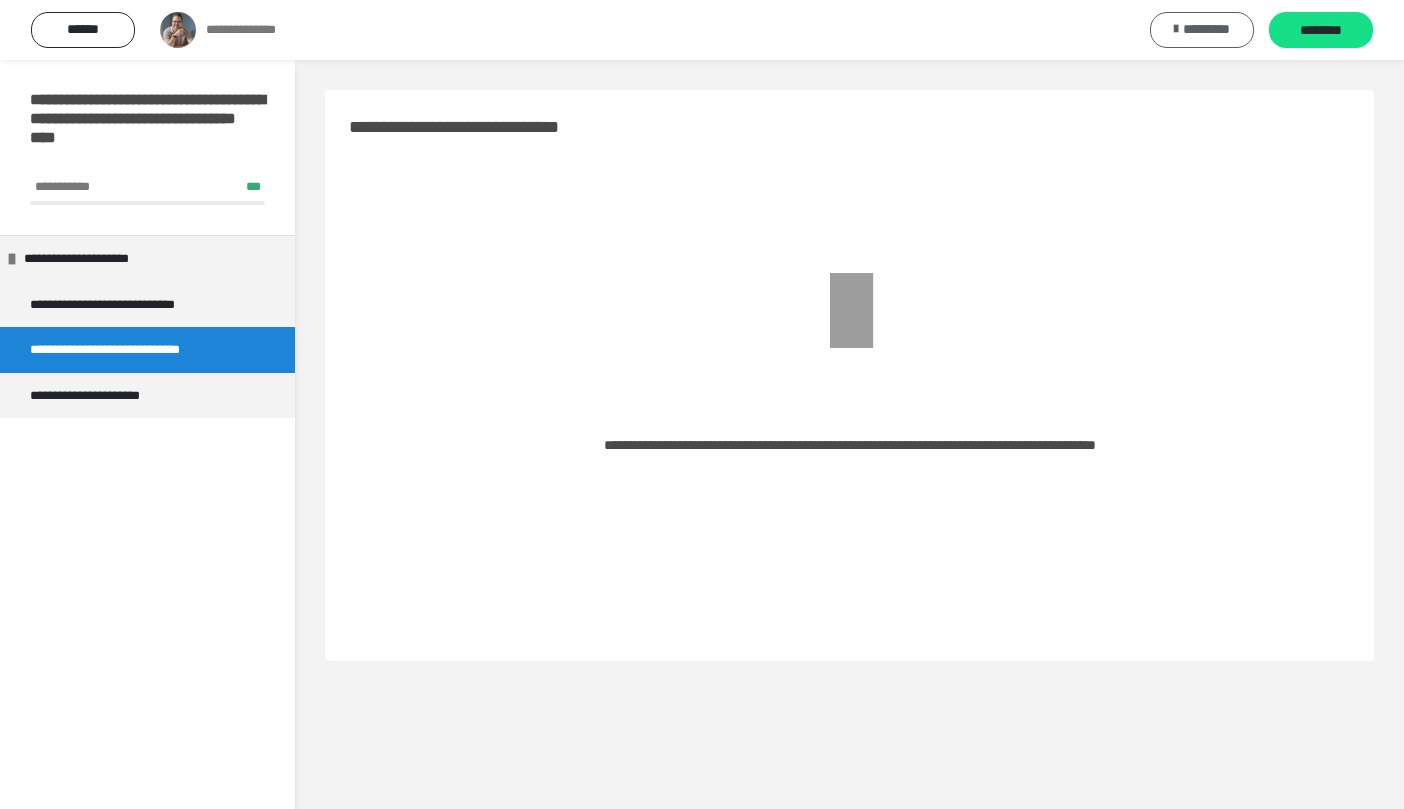 click on "*********" at bounding box center (1206, 29) 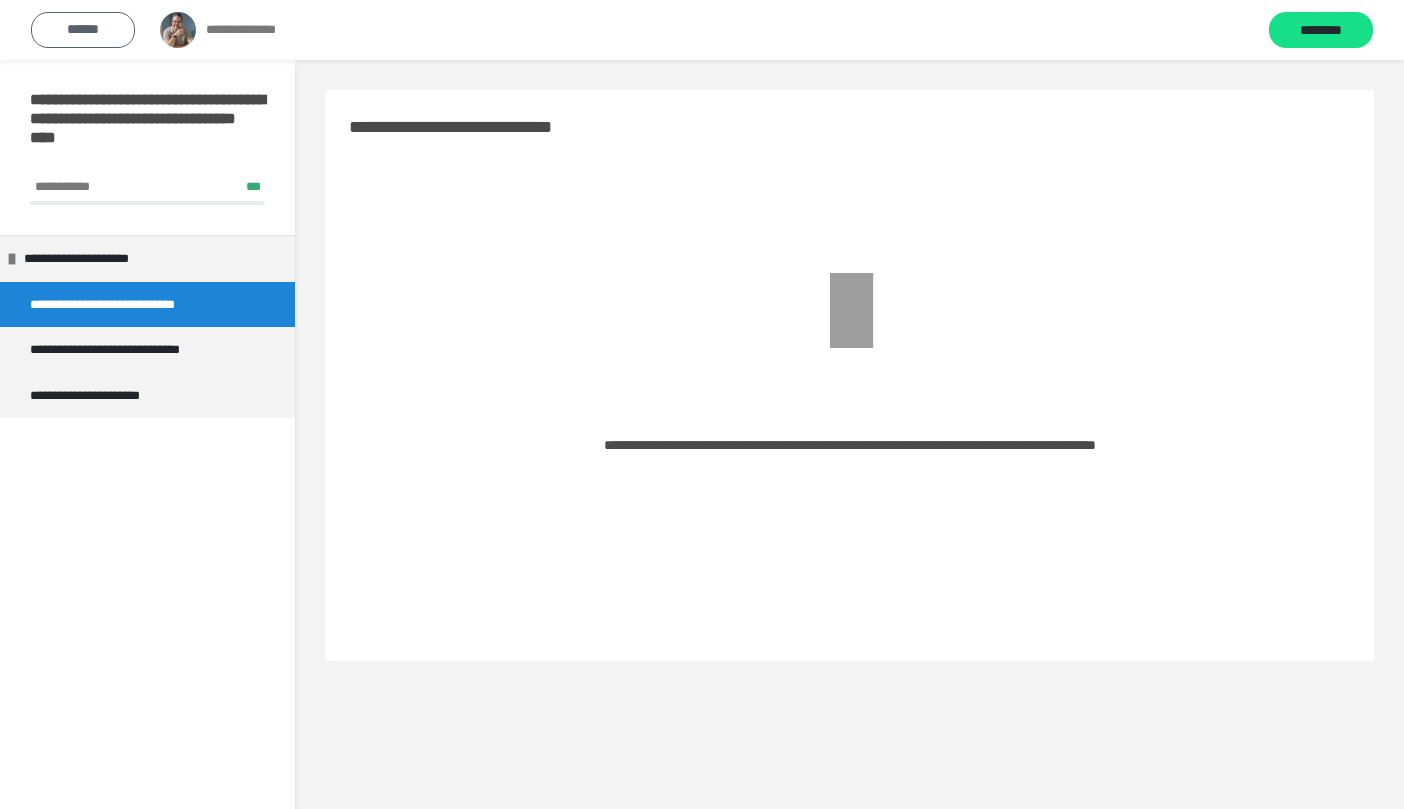 click on "******" at bounding box center (83, 30) 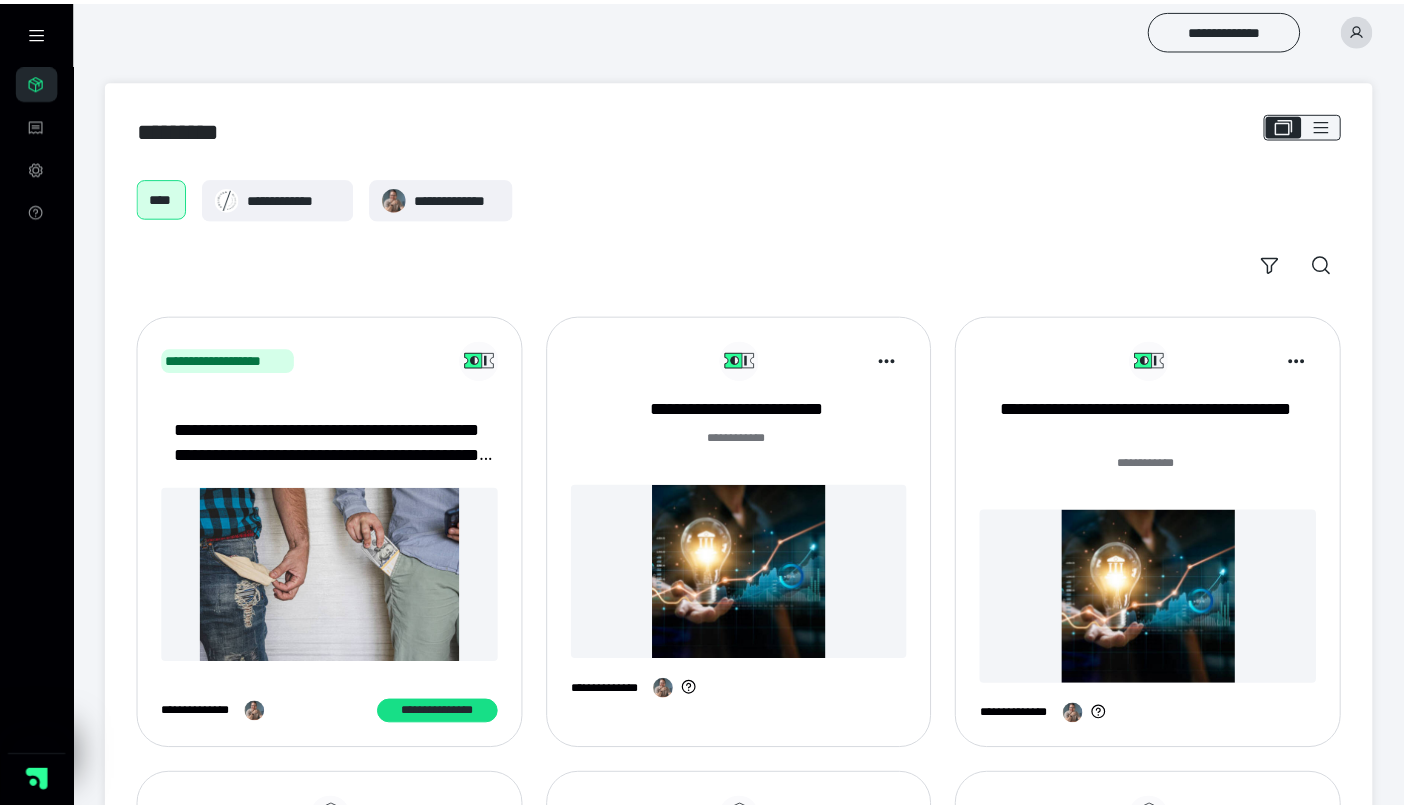 scroll, scrollTop: 672, scrollLeft: 0, axis: vertical 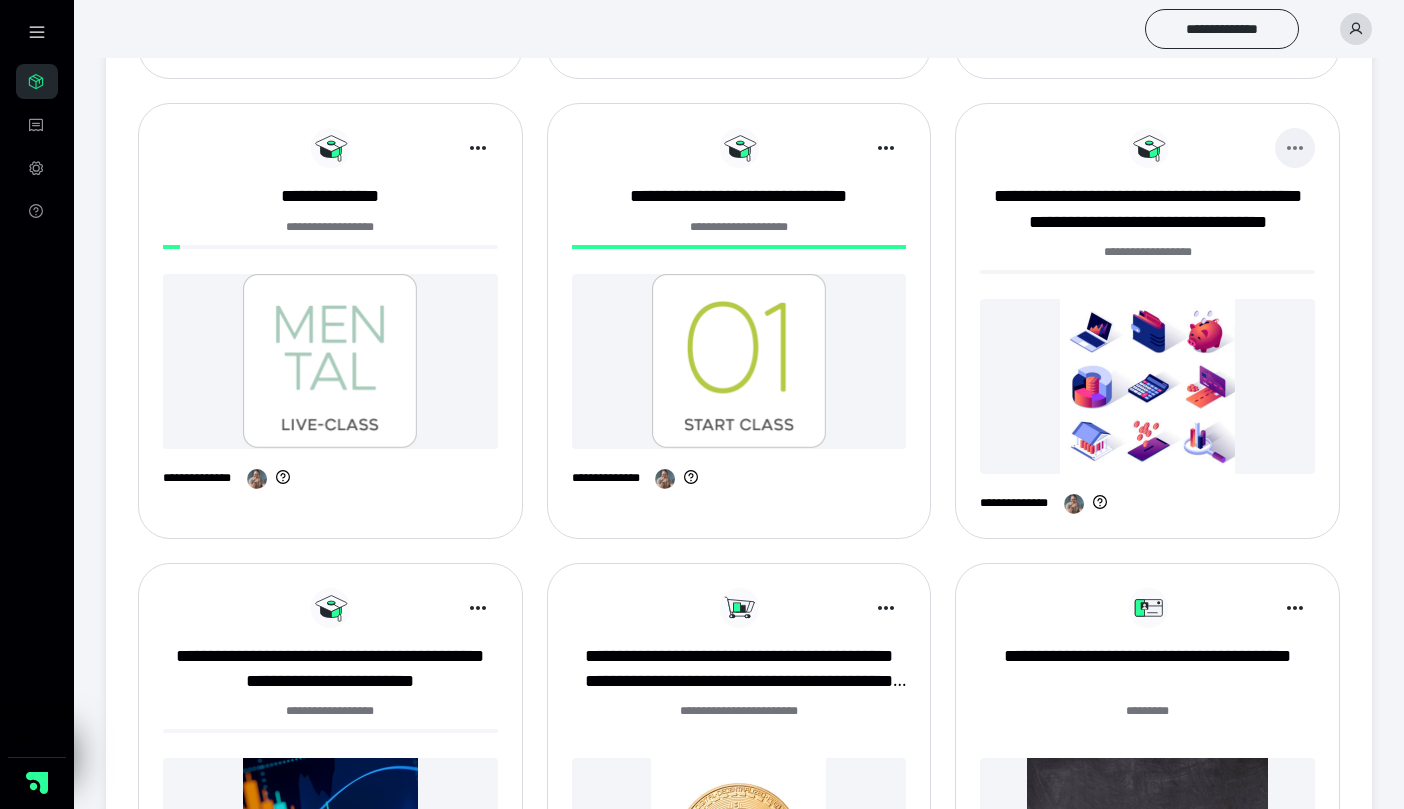 click 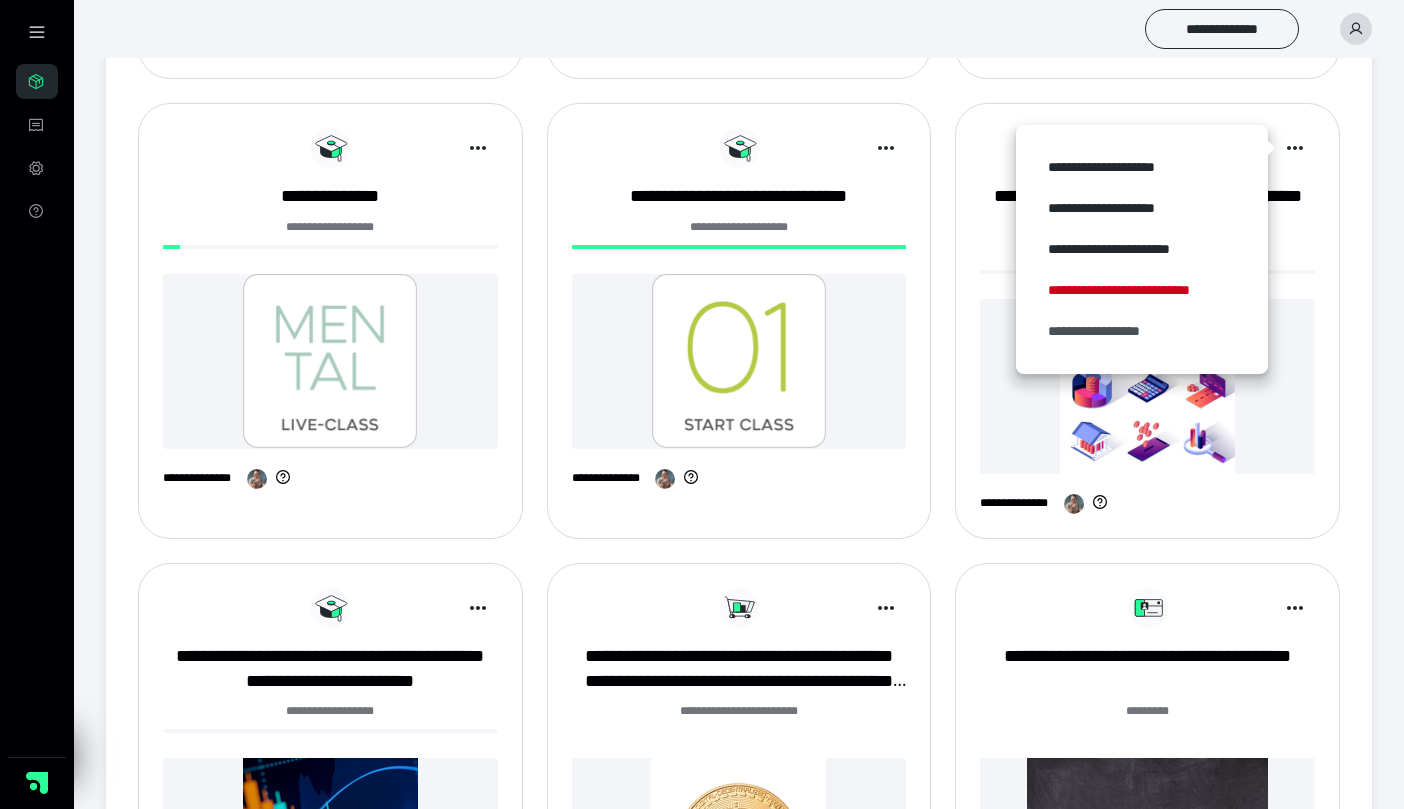 click on "**********" at bounding box center (1142, 331) 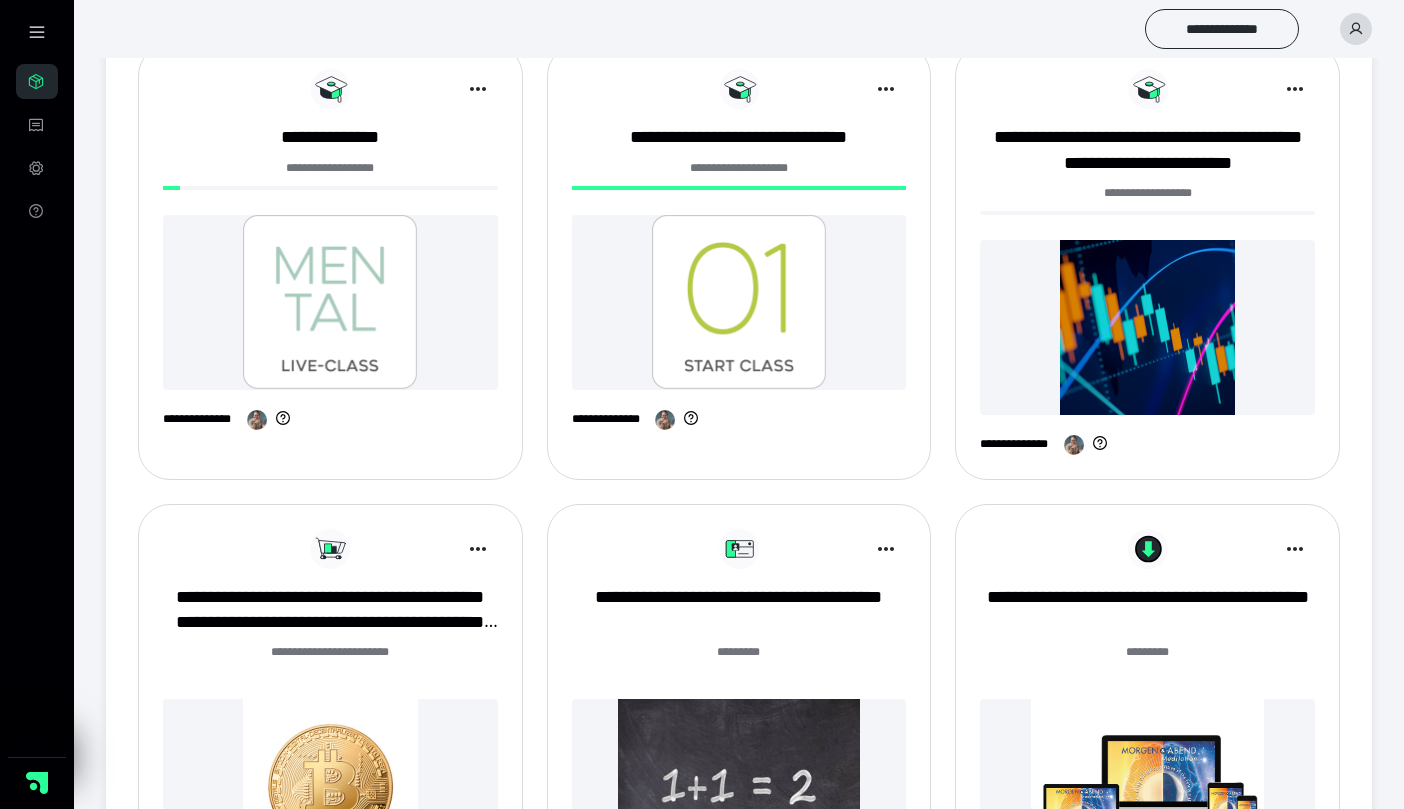 scroll, scrollTop: 731, scrollLeft: 0, axis: vertical 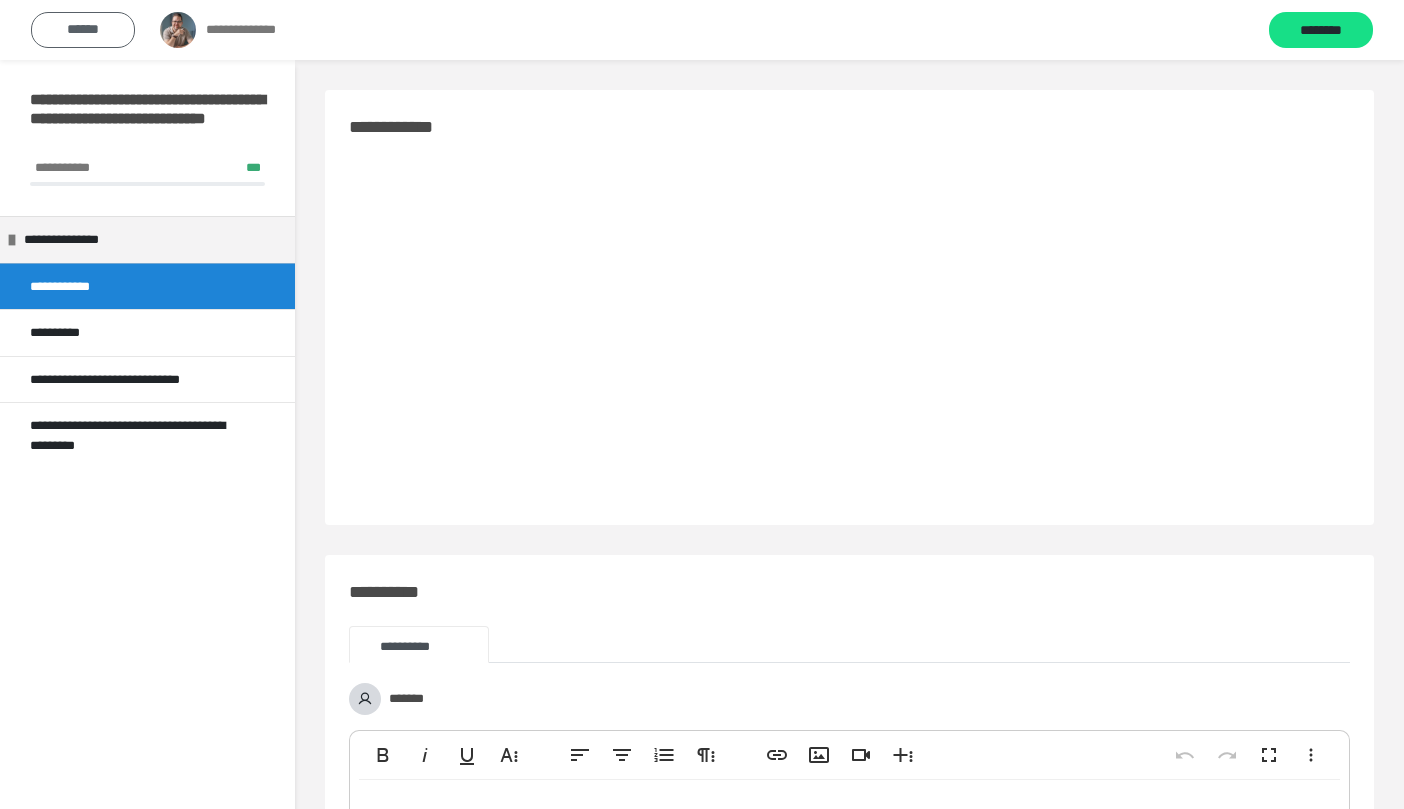 click on "******" at bounding box center [83, 30] 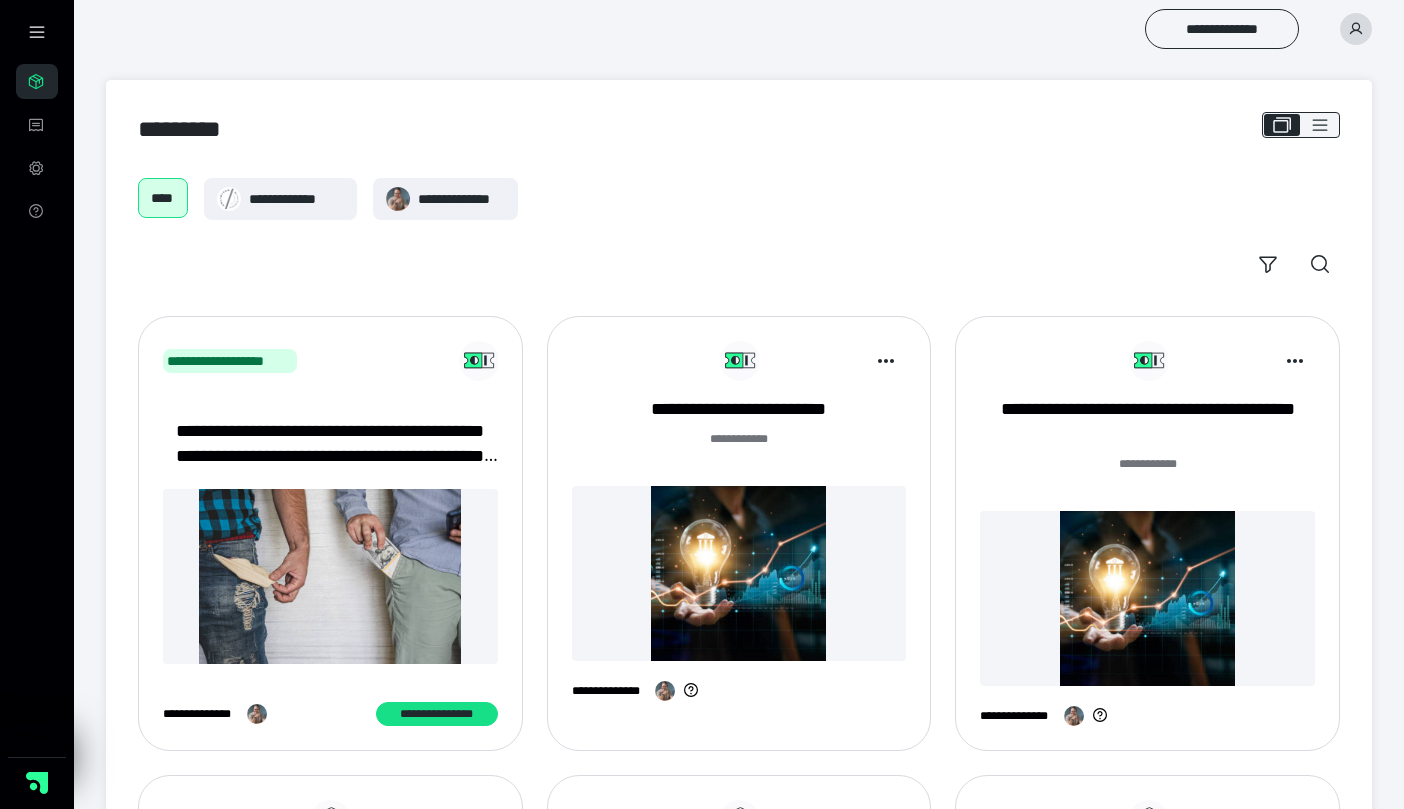 scroll, scrollTop: 731, scrollLeft: 0, axis: vertical 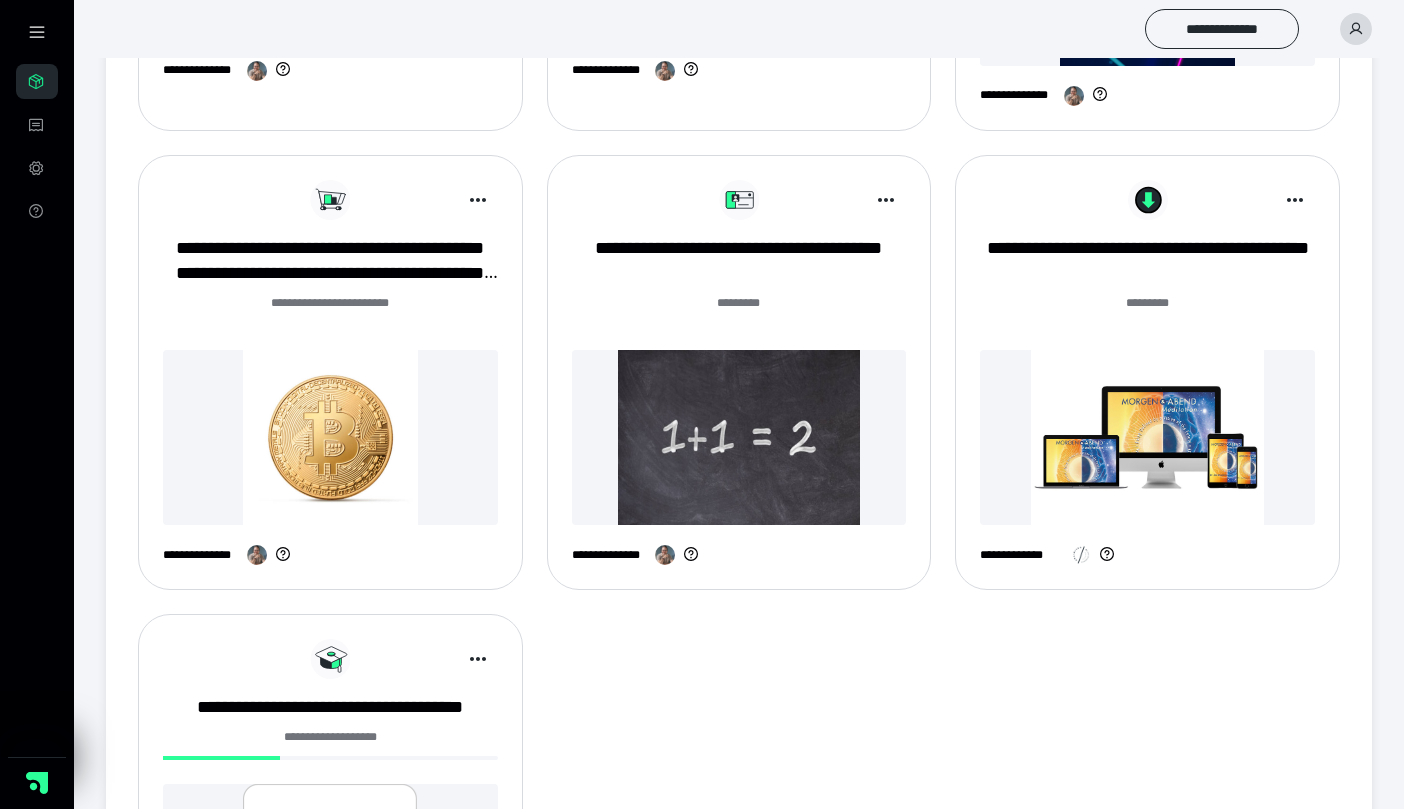 click at bounding box center [330, 437] 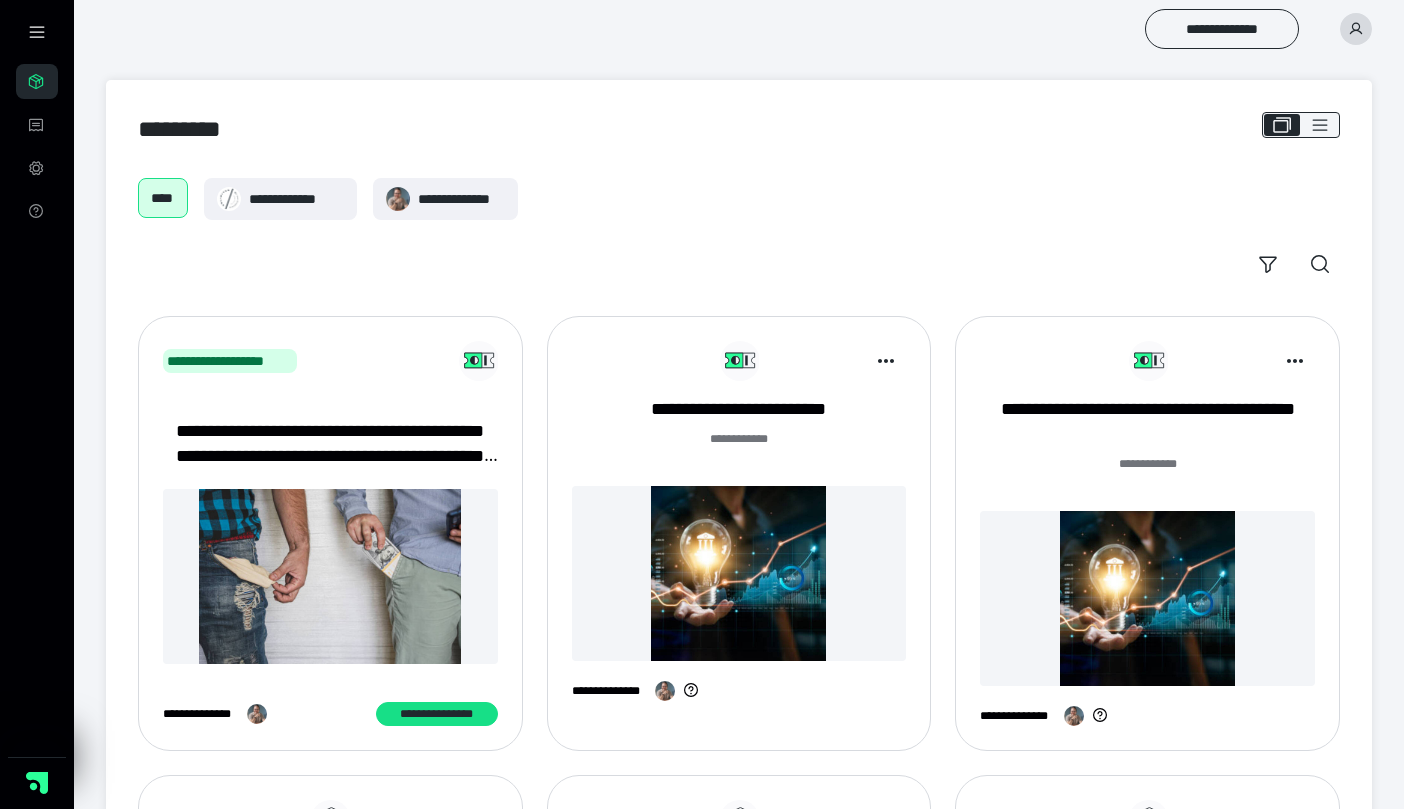 scroll, scrollTop: 1080, scrollLeft: 0, axis: vertical 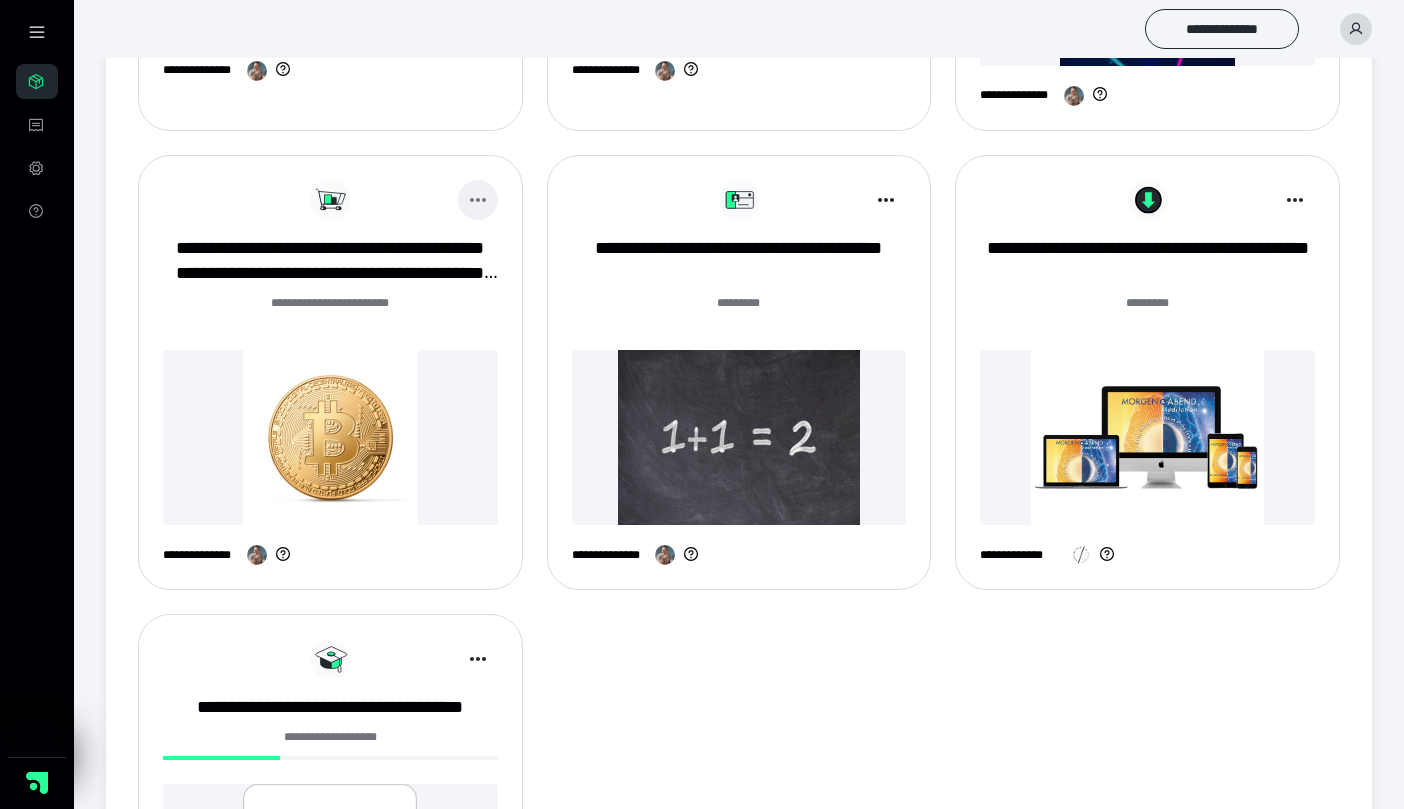 click at bounding box center [478, 200] 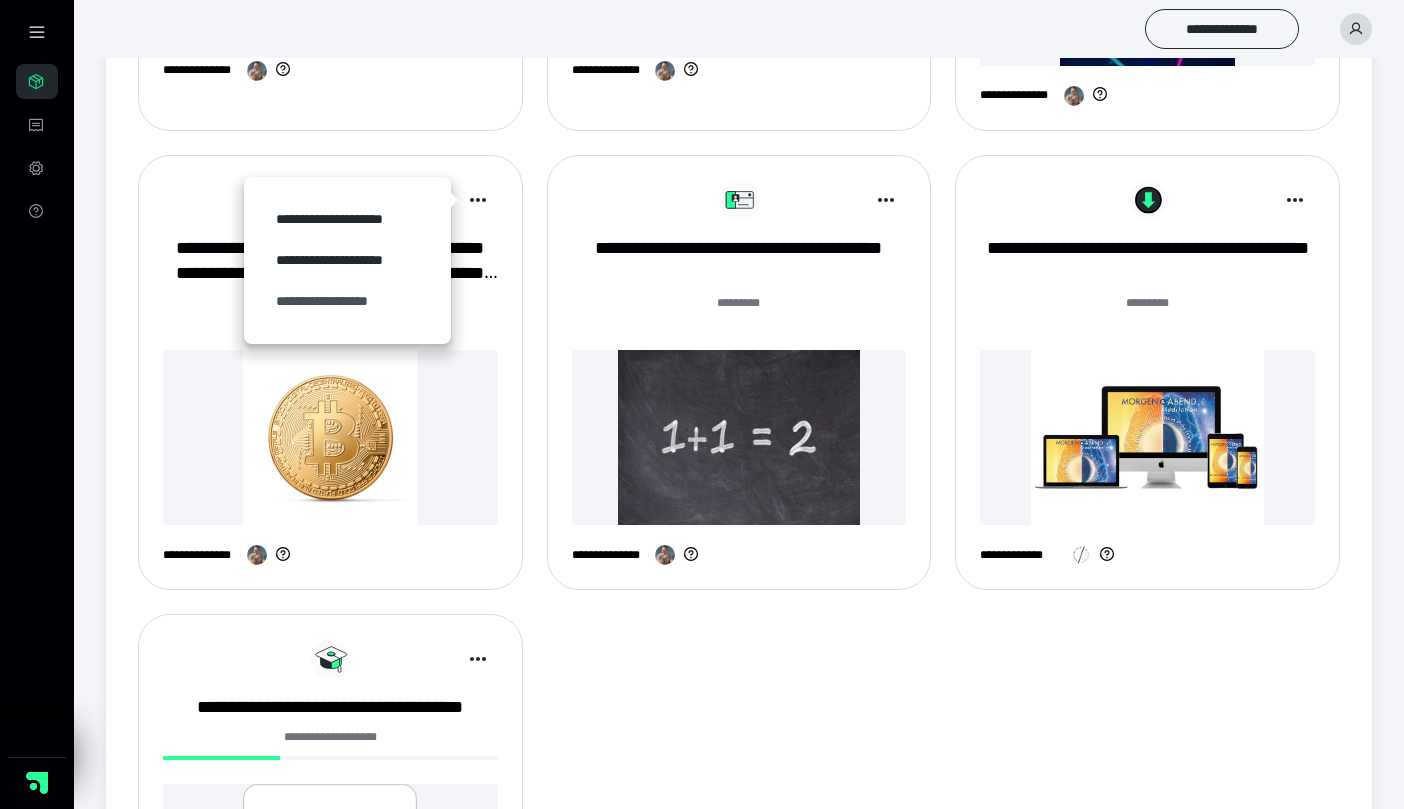 click on "**********" at bounding box center [347, 301] 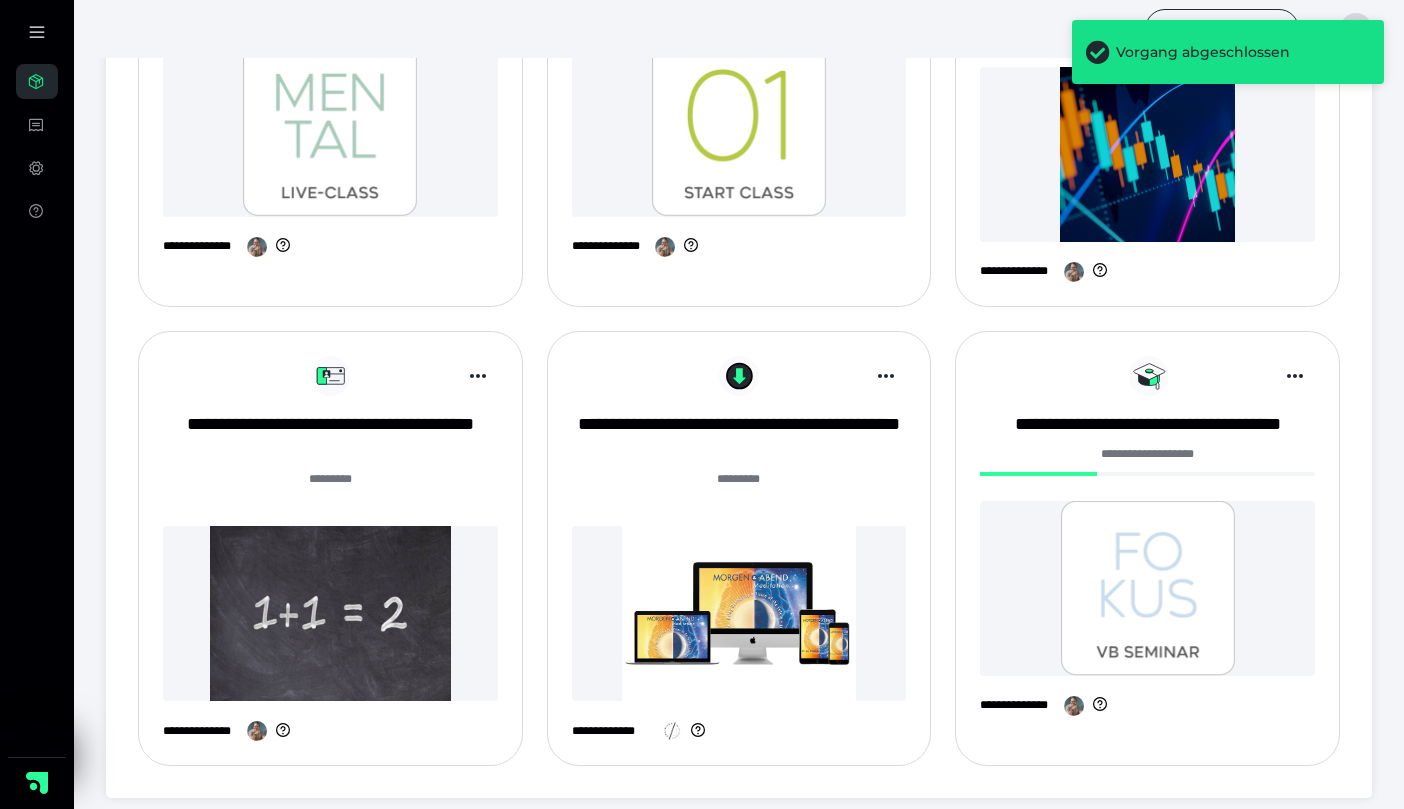 scroll, scrollTop: 917, scrollLeft: 0, axis: vertical 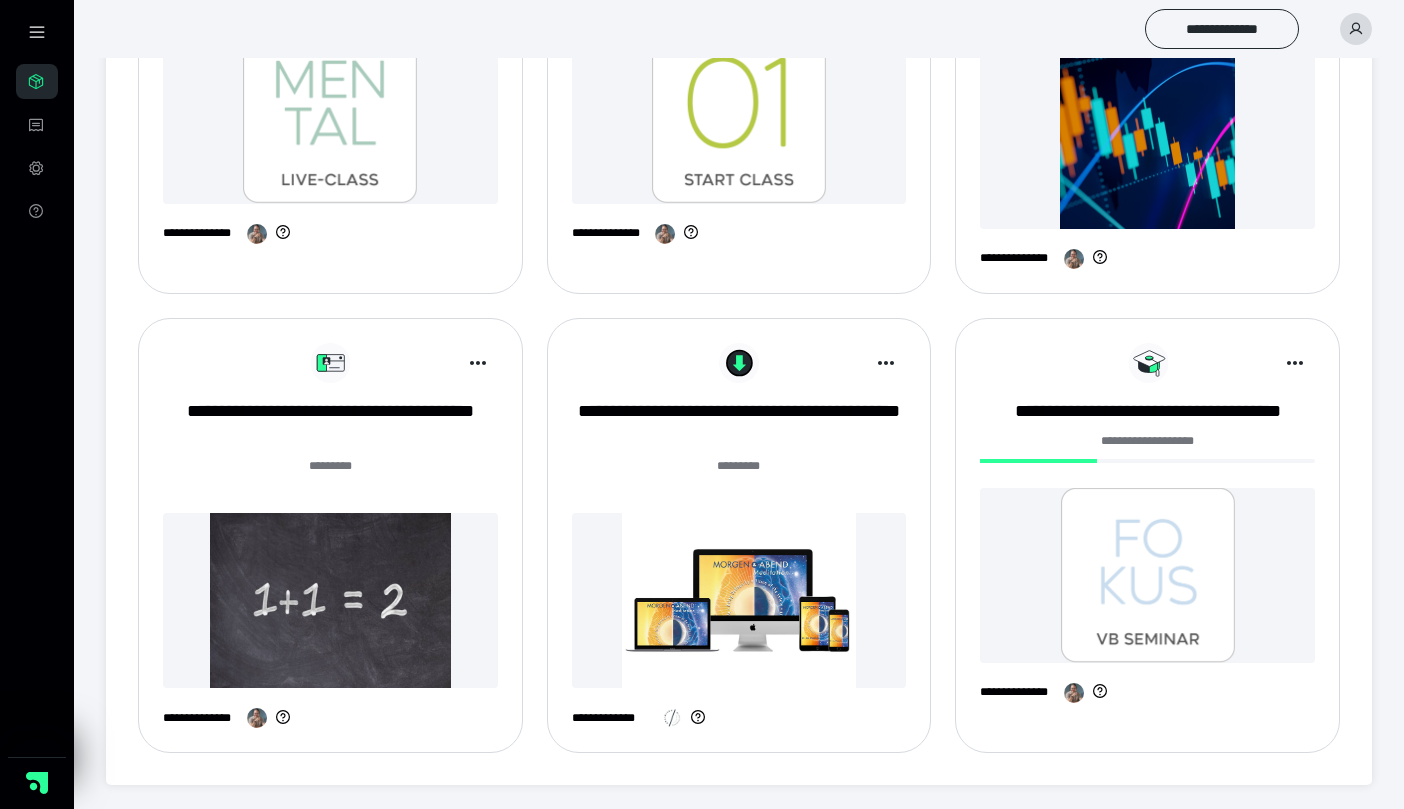 click at bounding box center [330, 600] 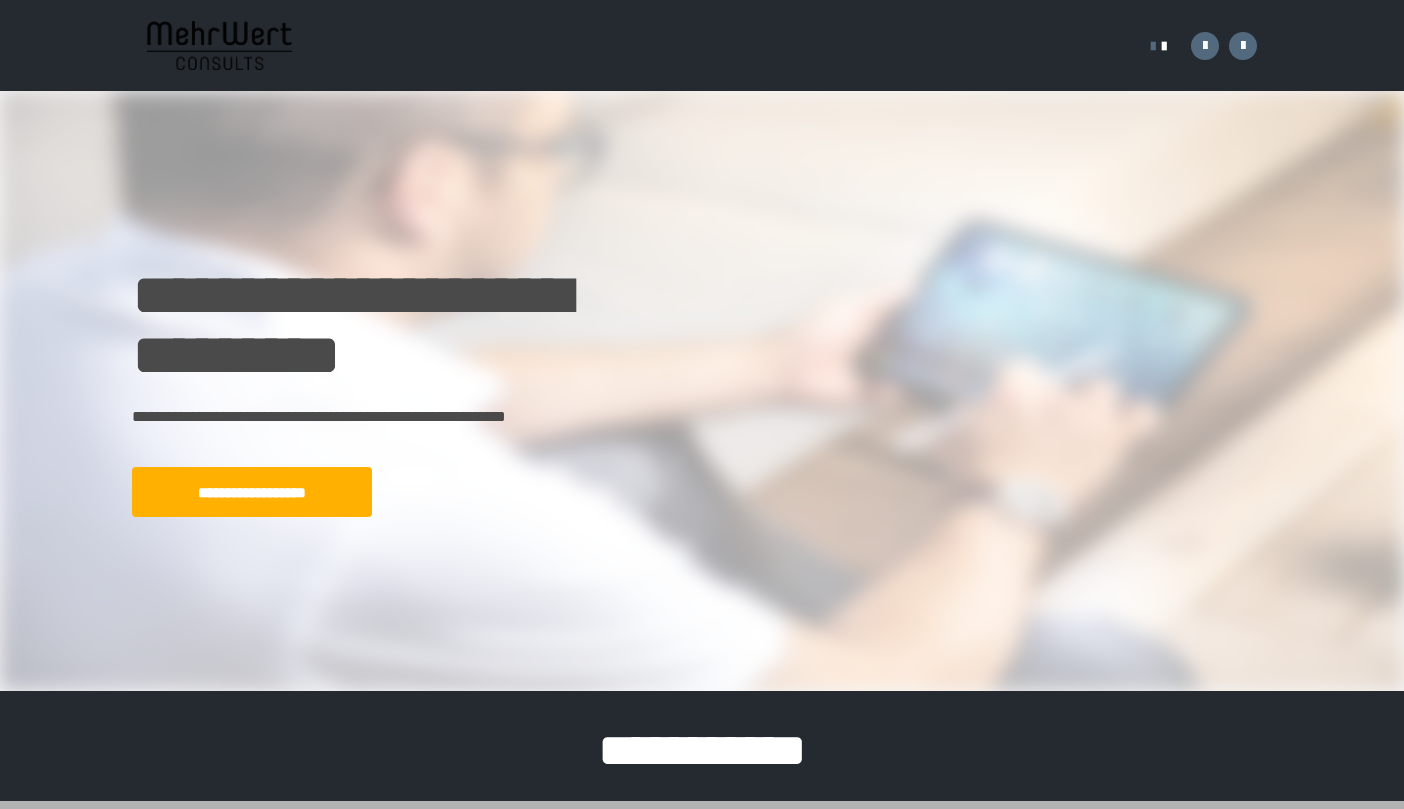 scroll, scrollTop: 0, scrollLeft: 0, axis: both 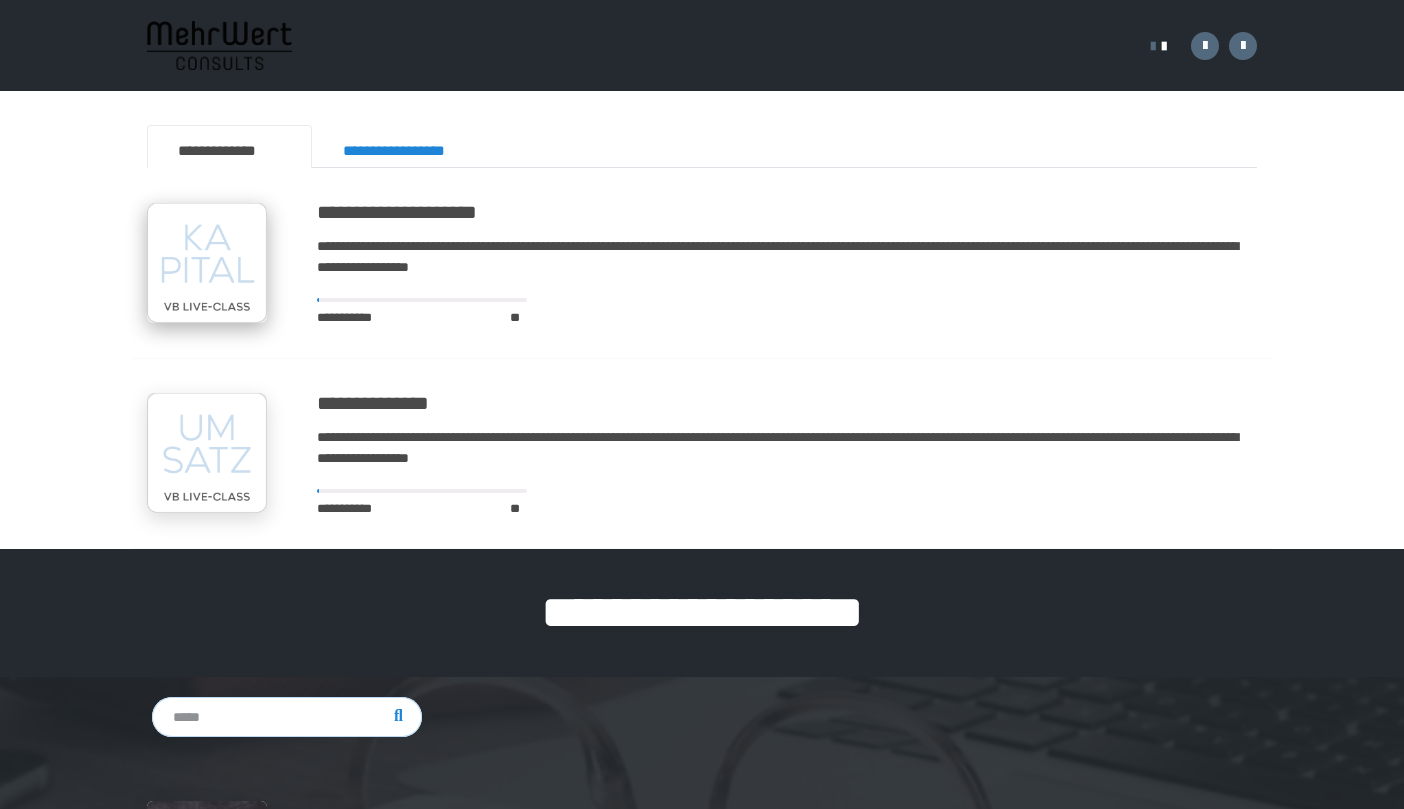 click at bounding box center (207, 263) 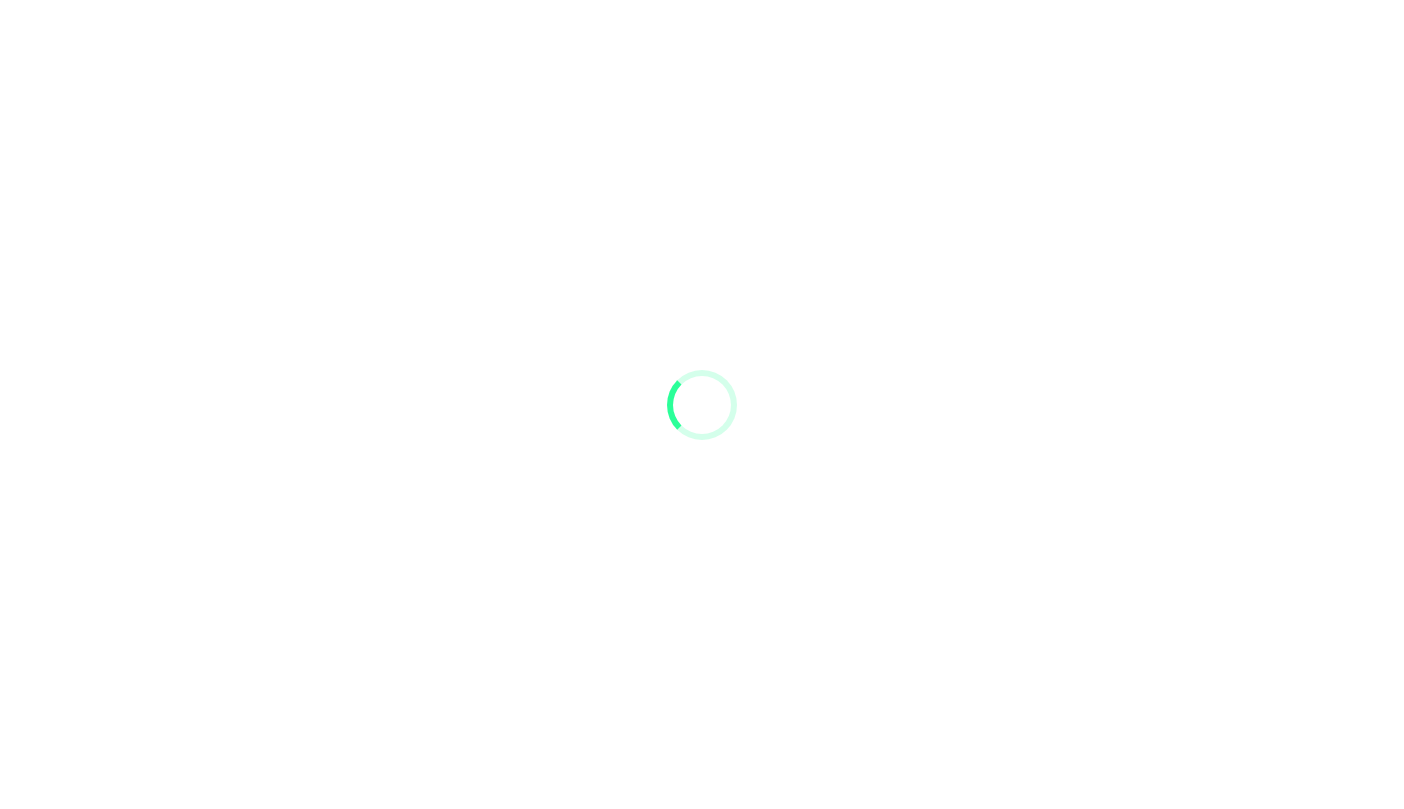 scroll, scrollTop: 0, scrollLeft: 0, axis: both 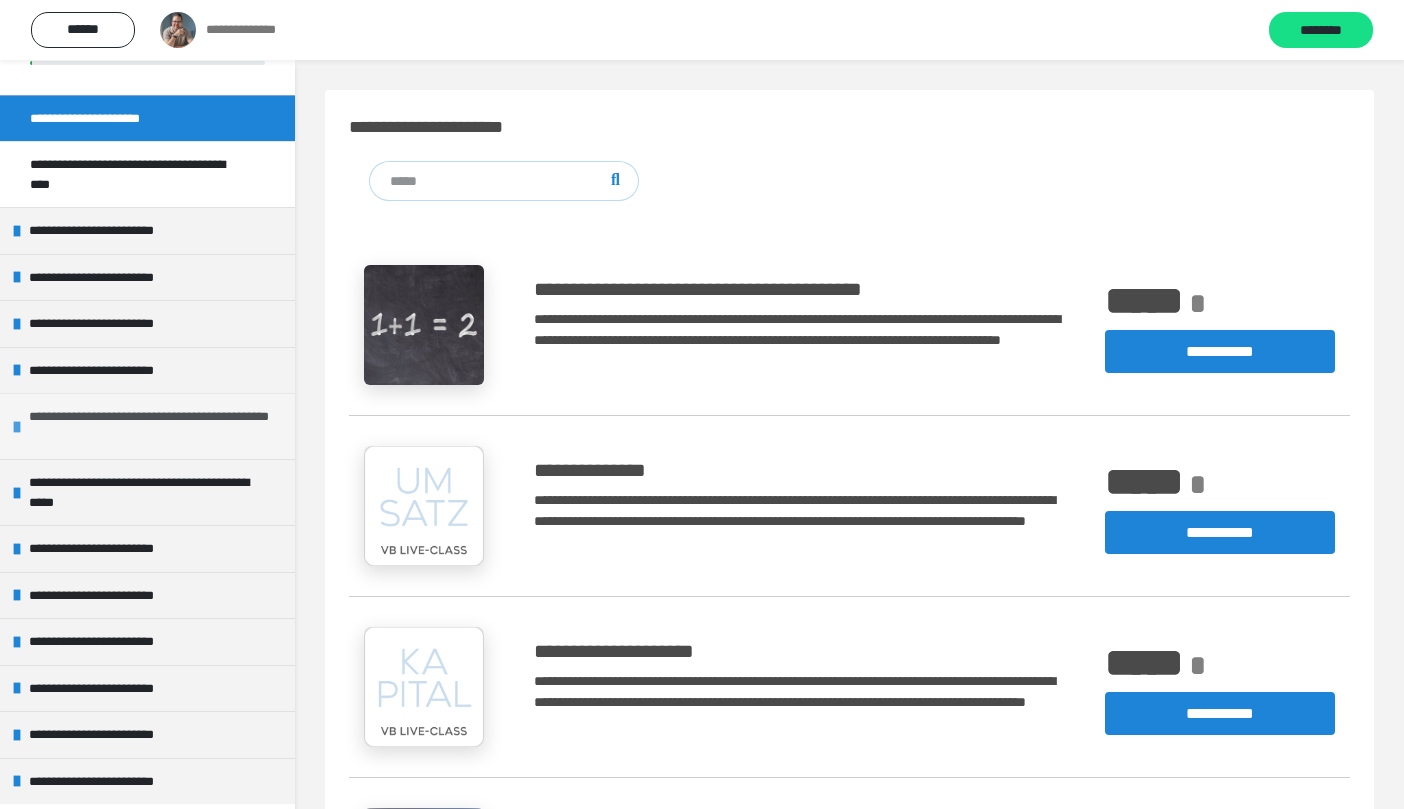click on "**********" at bounding box center [149, 426] 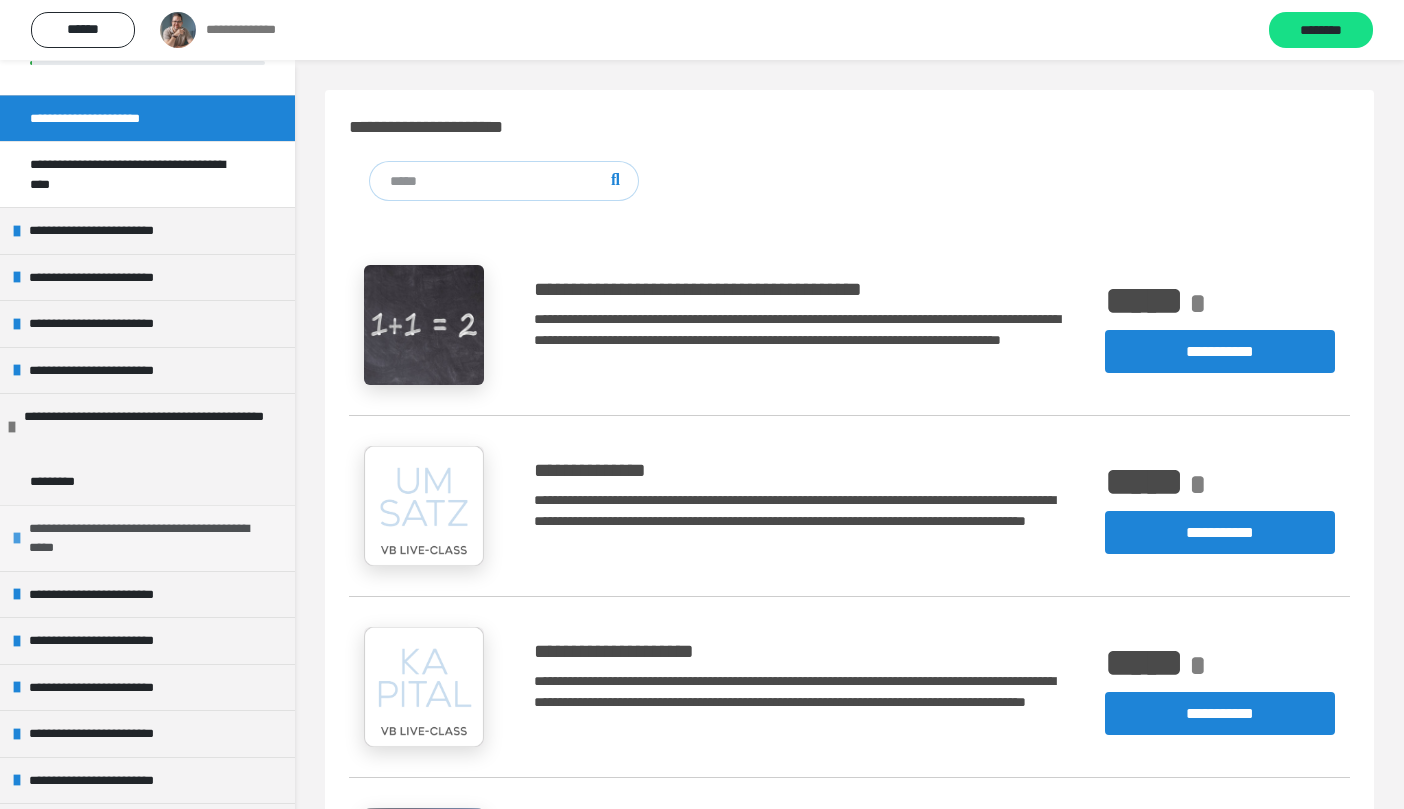 click on "**********" at bounding box center (149, 538) 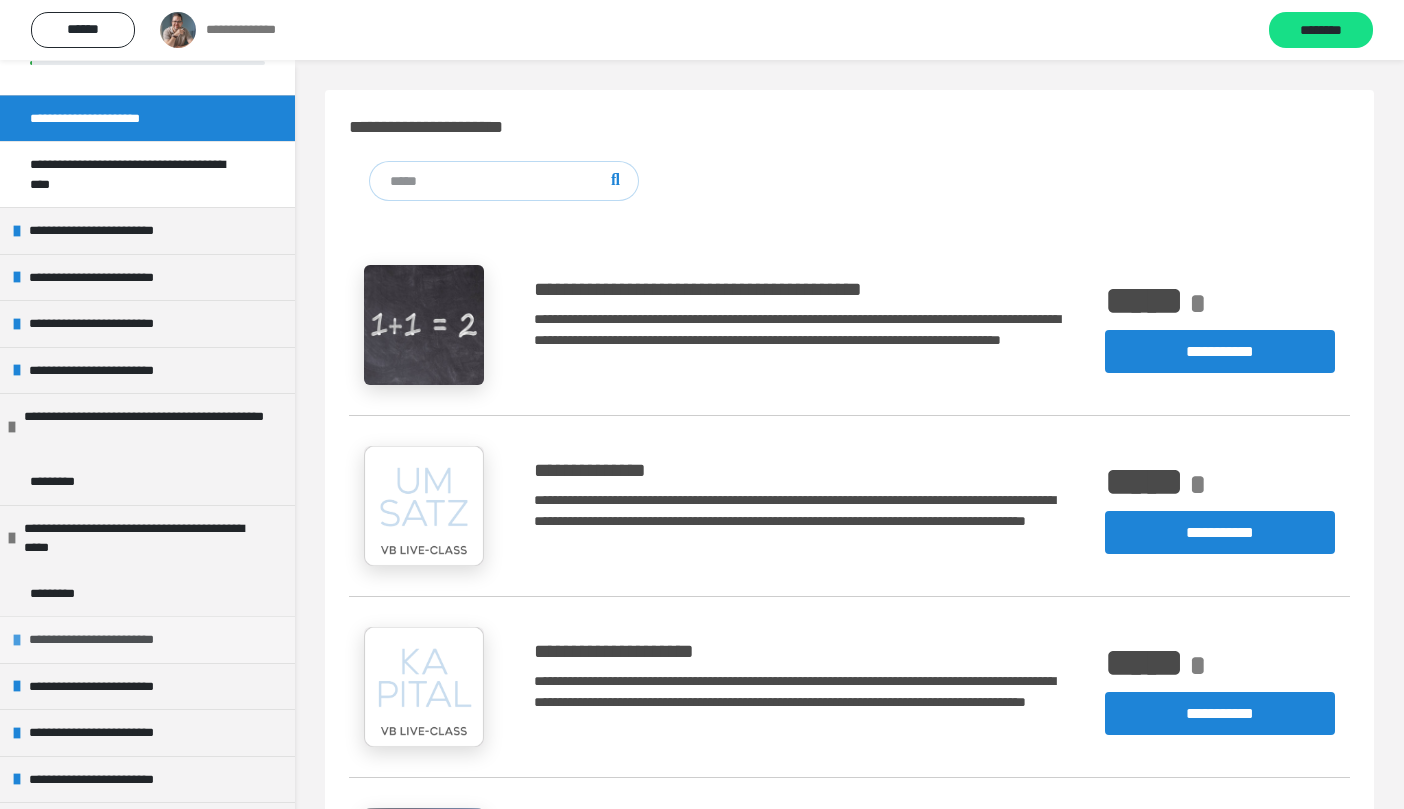 click on "**********" at bounding box center (147, 639) 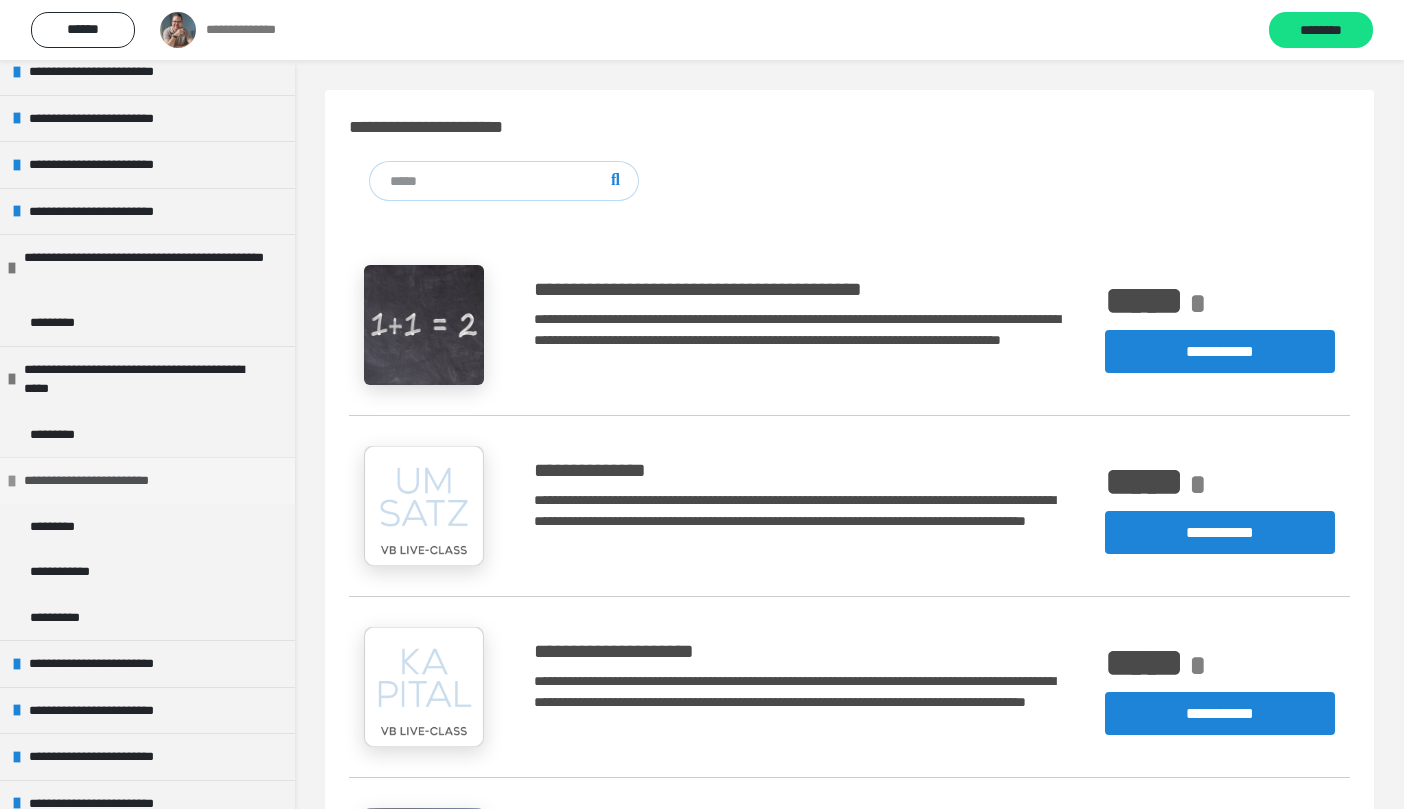 scroll, scrollTop: 245, scrollLeft: 0, axis: vertical 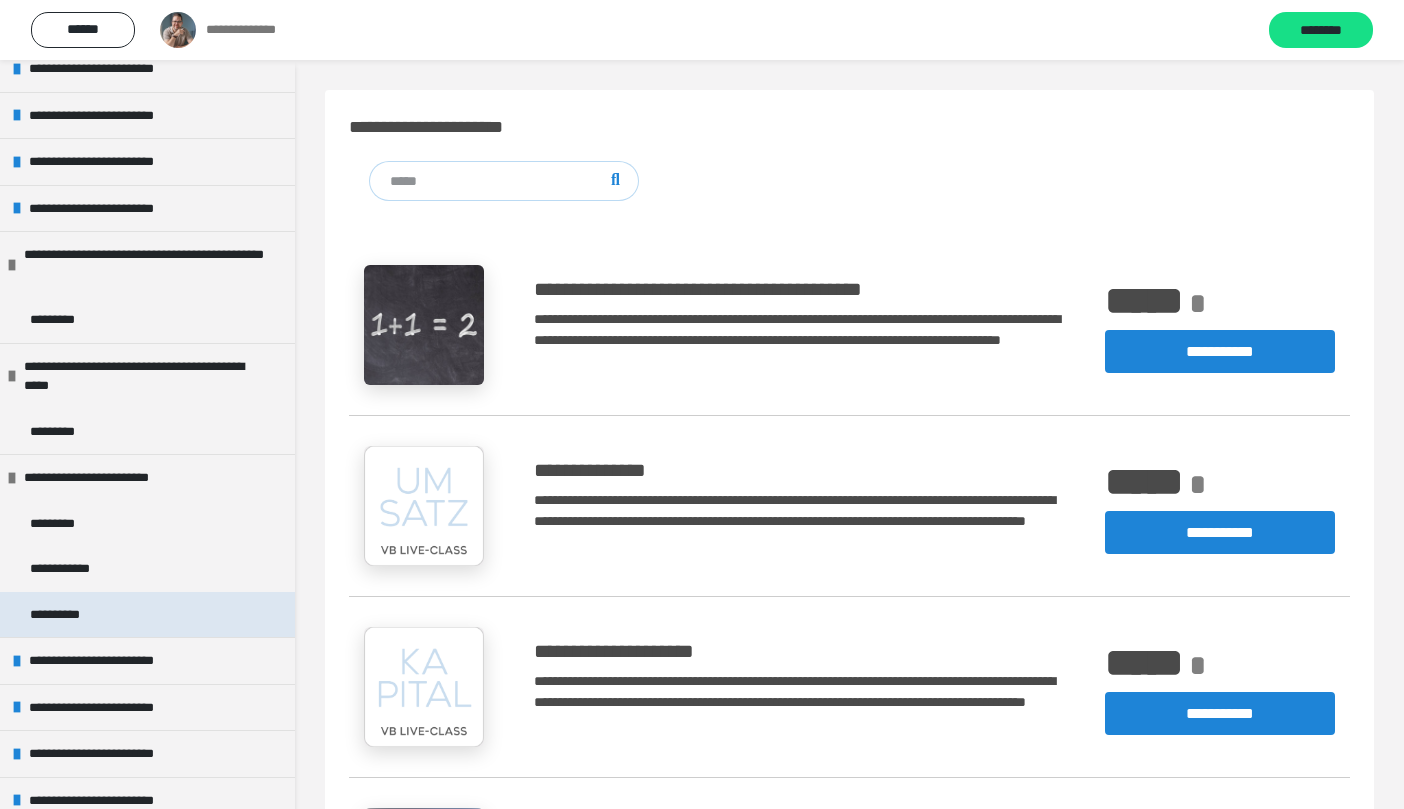click on "**********" at bounding box center (67, 615) 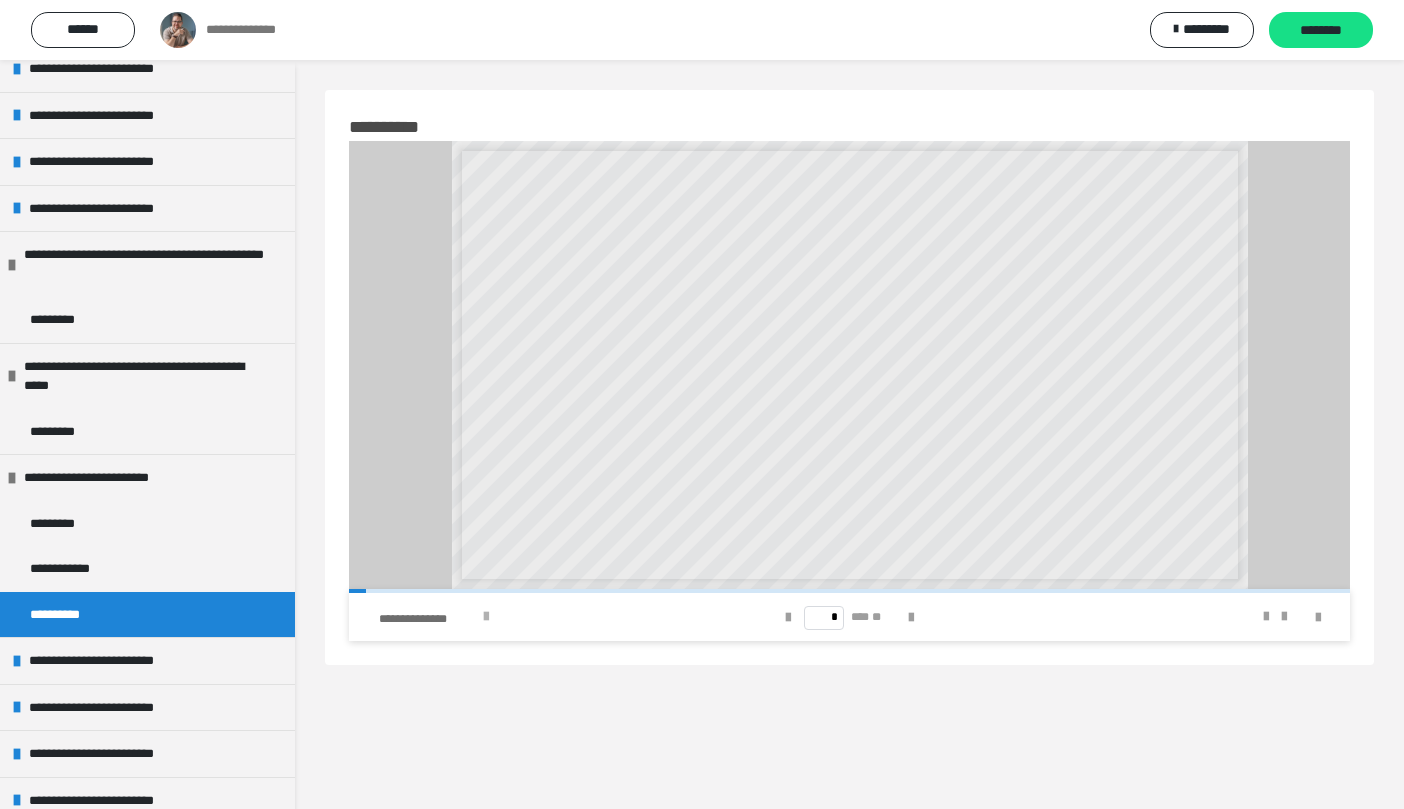 click on "**********" at bounding box center (428, 619) 